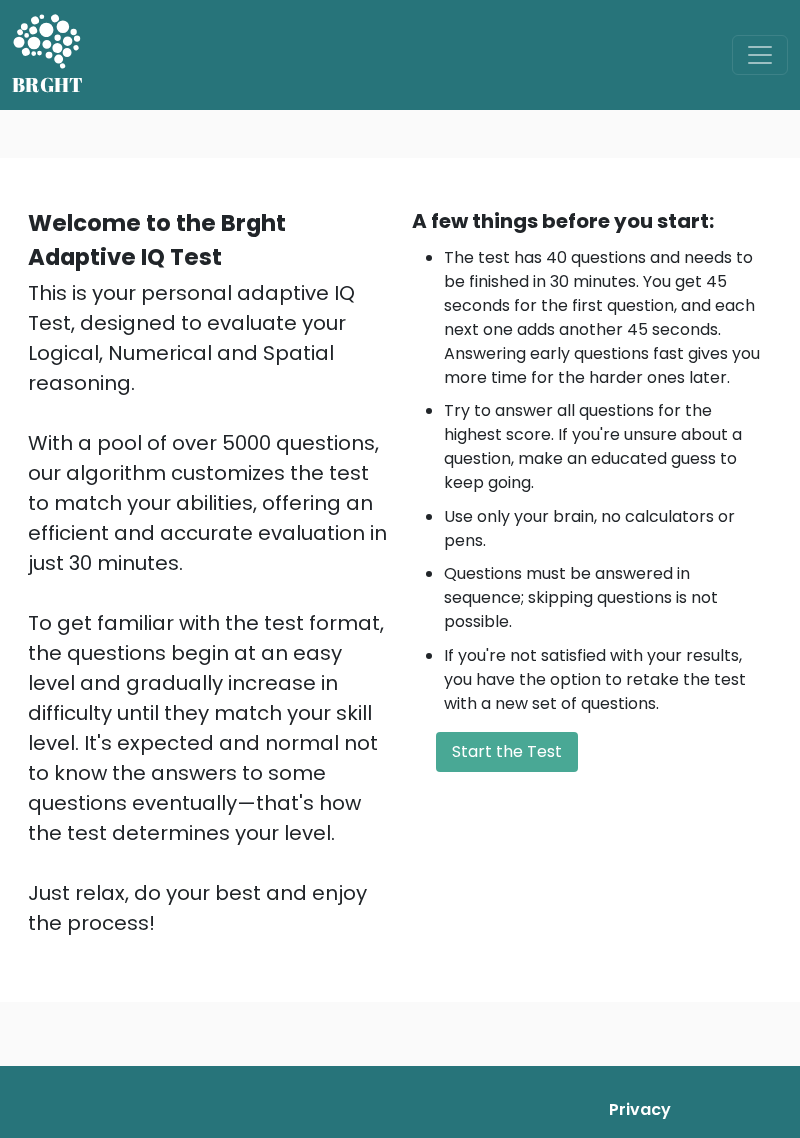 scroll, scrollTop: 0, scrollLeft: 0, axis: both 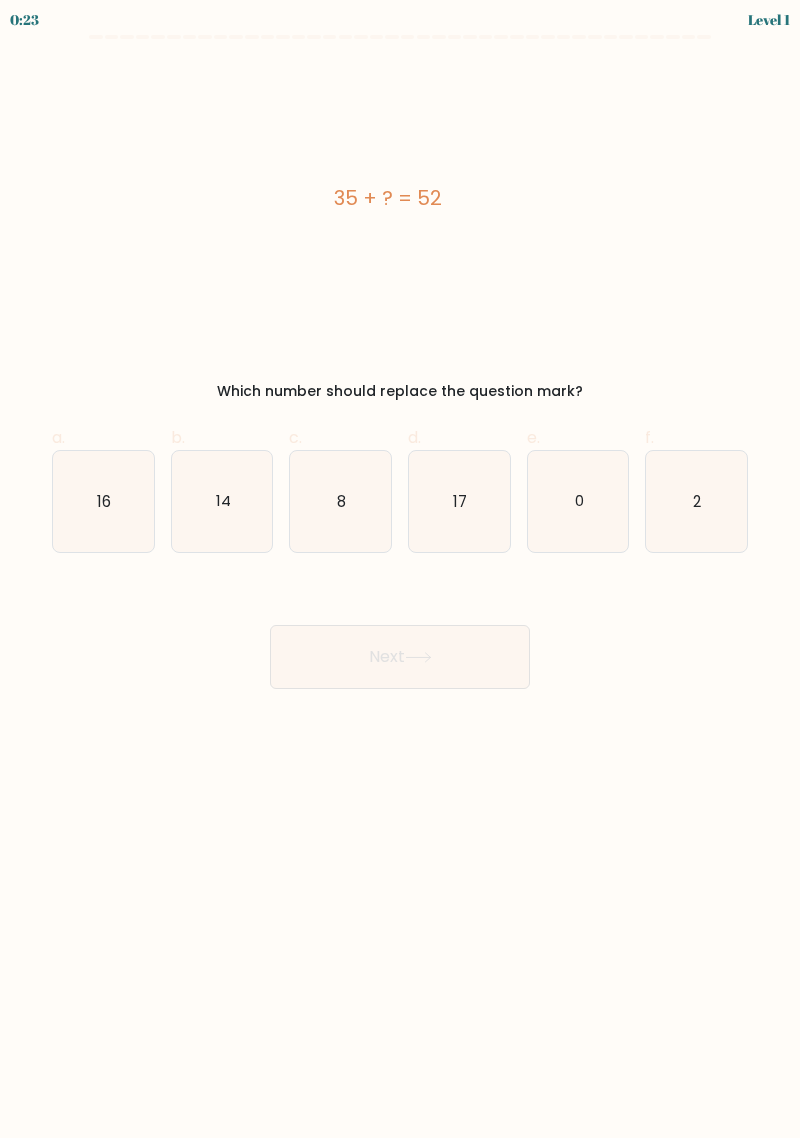 click on "17" 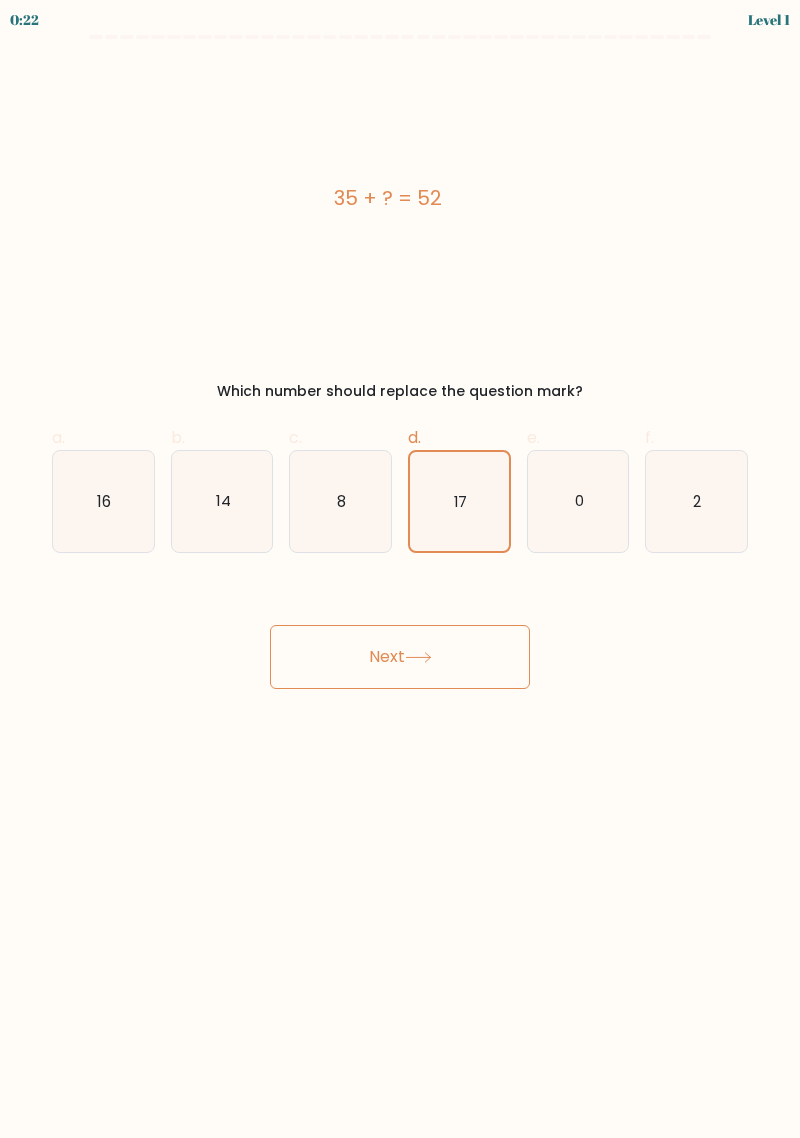 click on "Next" at bounding box center (400, 657) 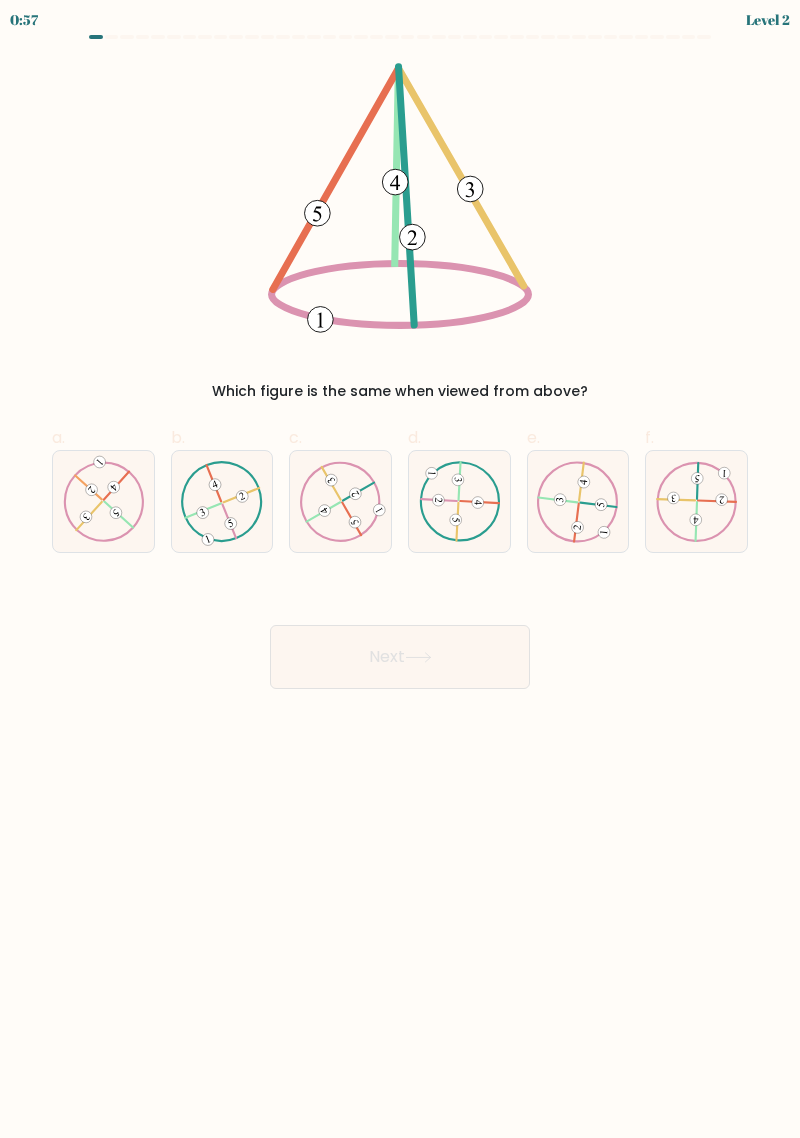 click 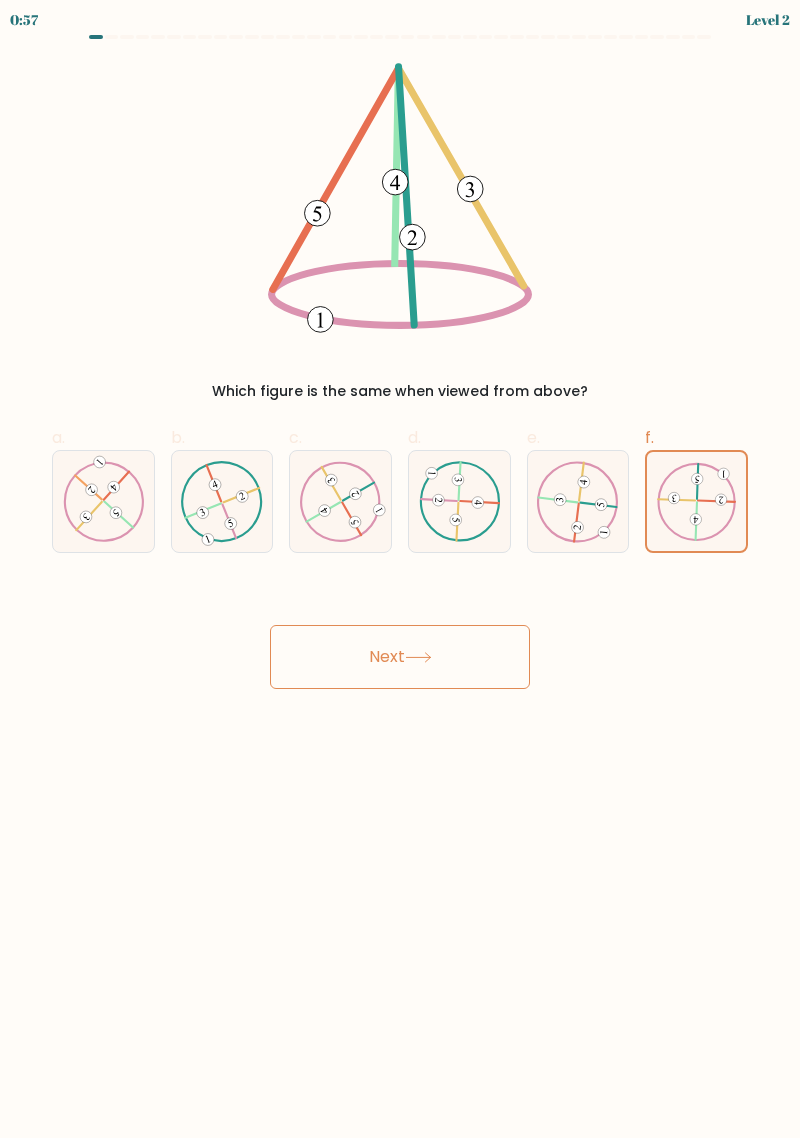 click on "Next" at bounding box center [400, 657] 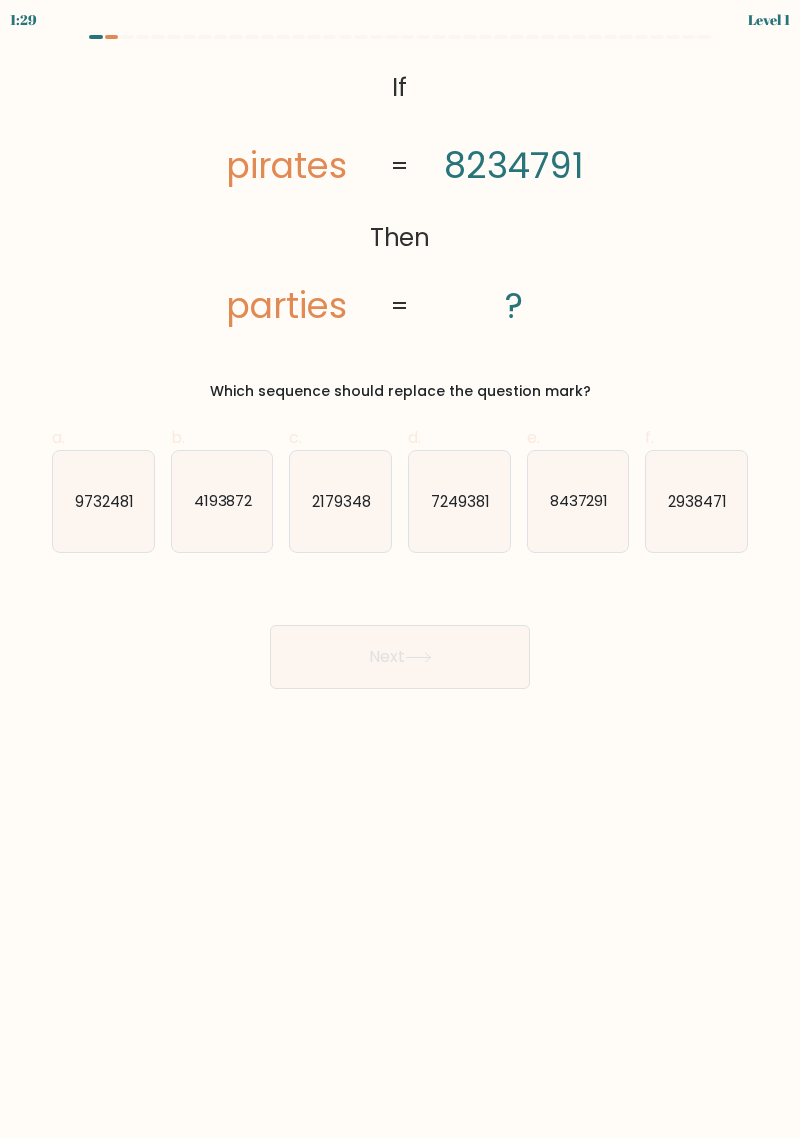 click on "8437291" 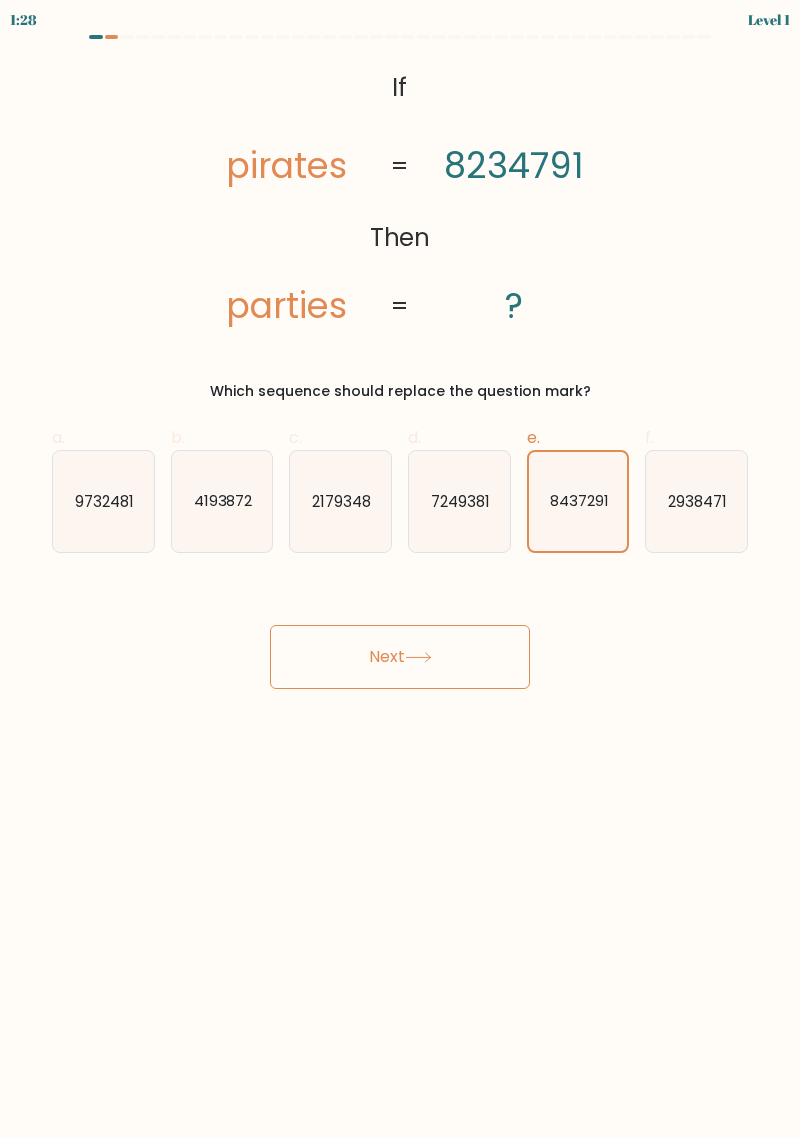 click on "Next" at bounding box center [400, 657] 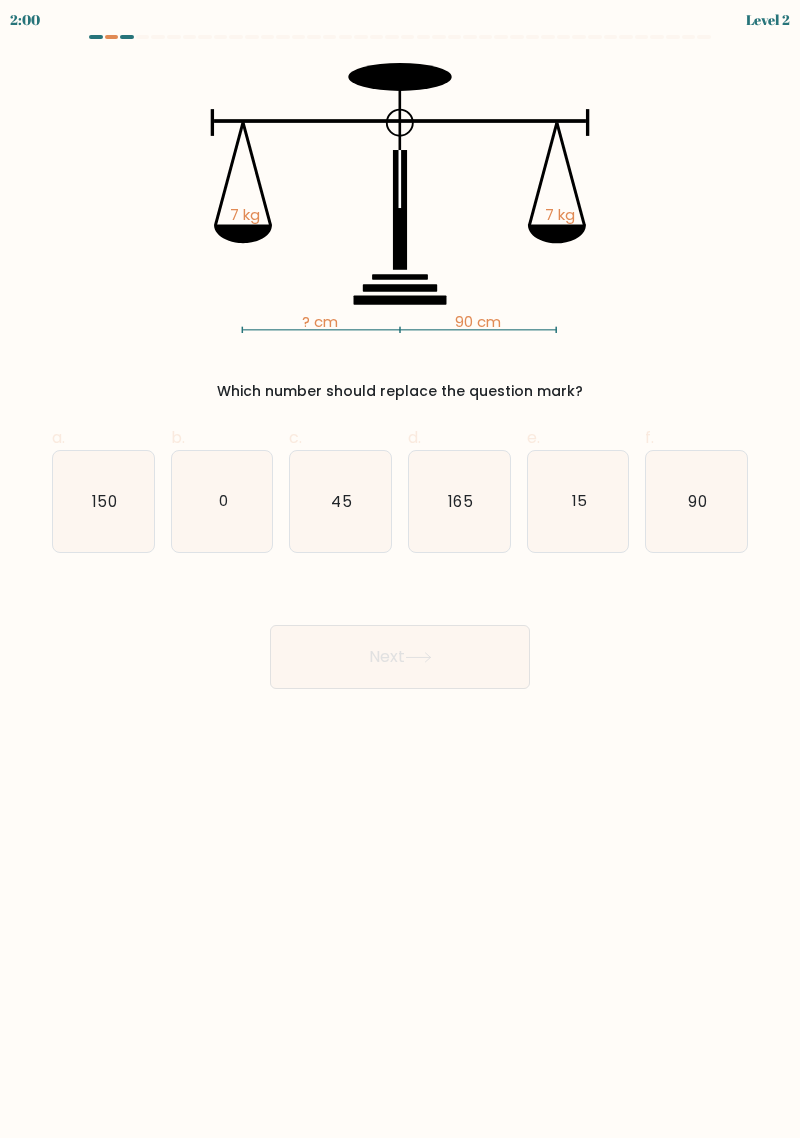click on "90" 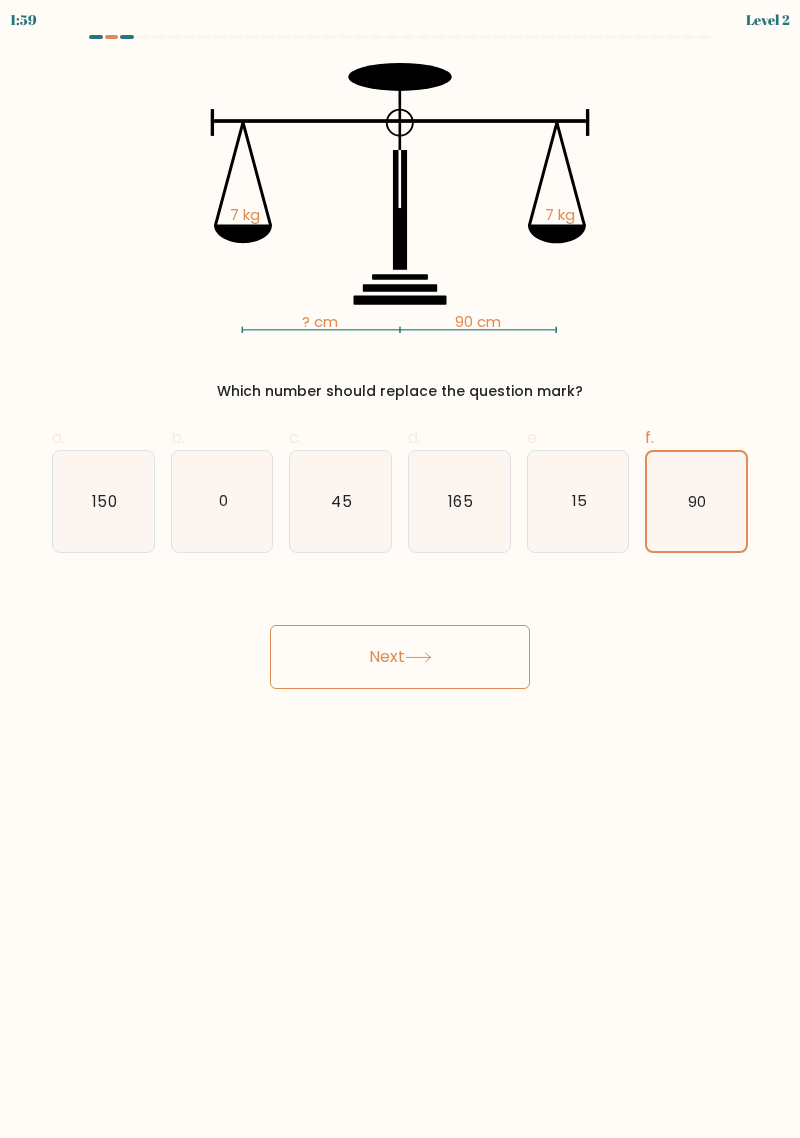 click on "Next" at bounding box center (400, 657) 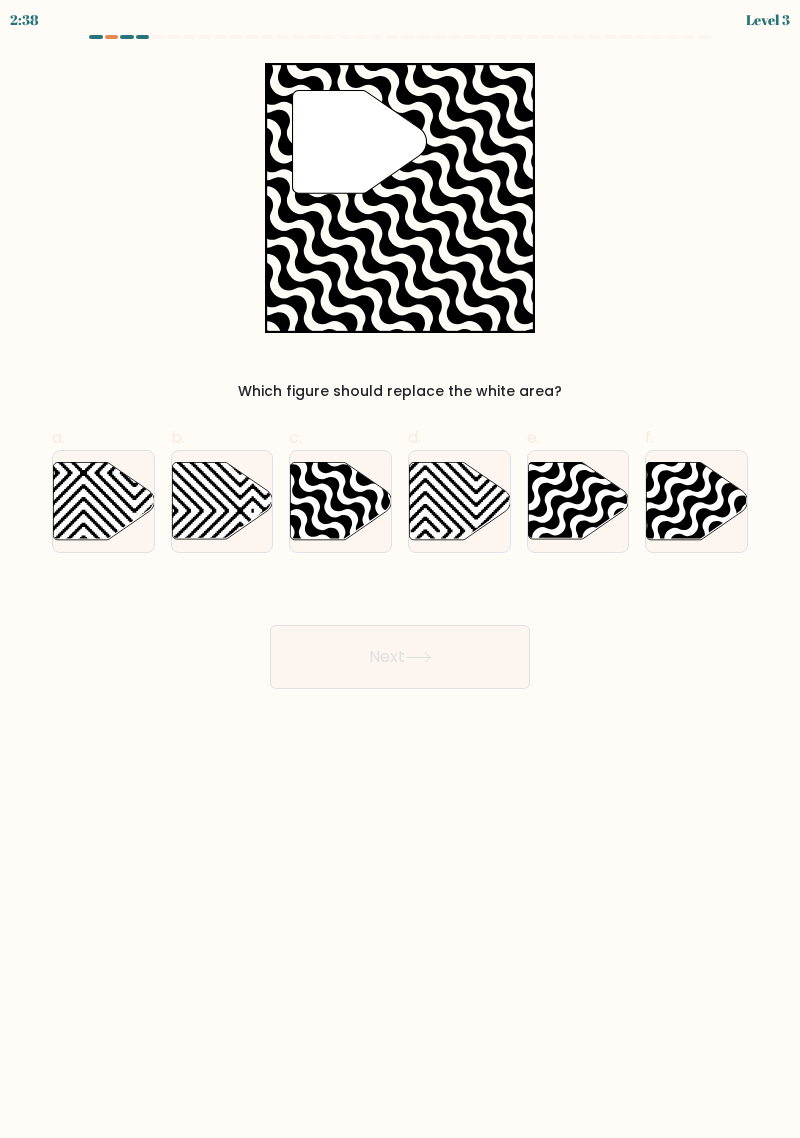 click 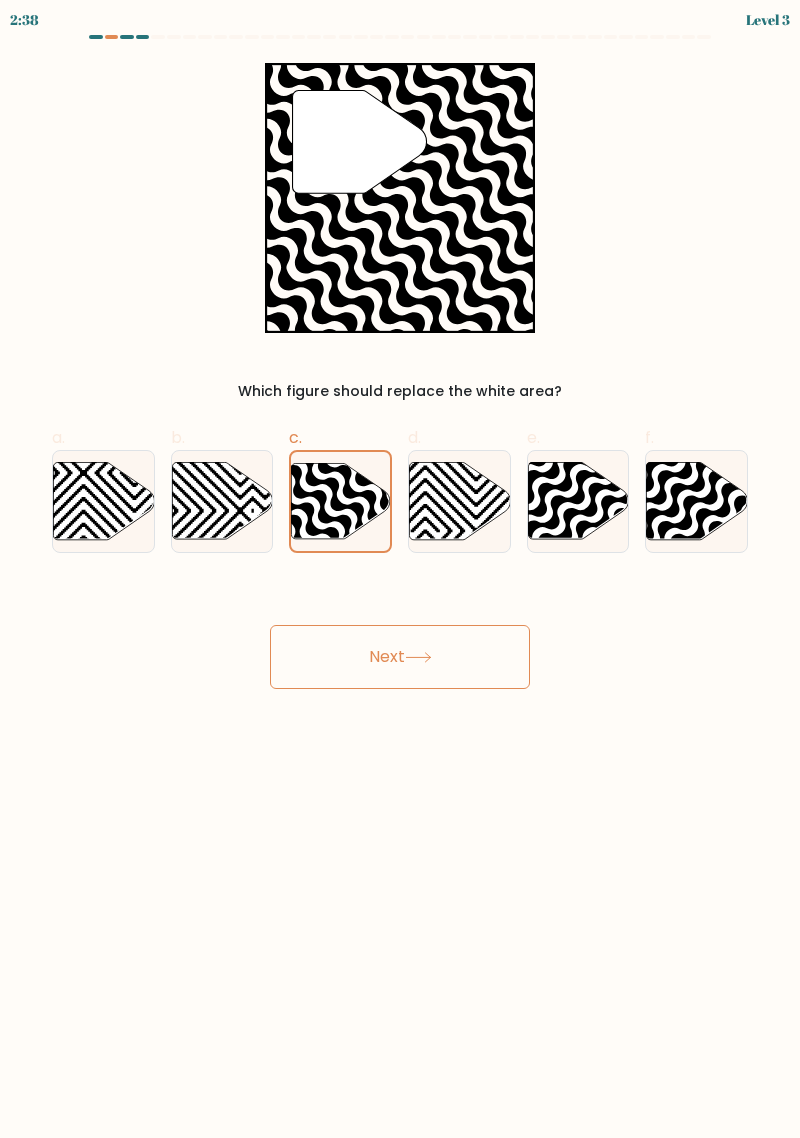 click on "Next" at bounding box center (400, 657) 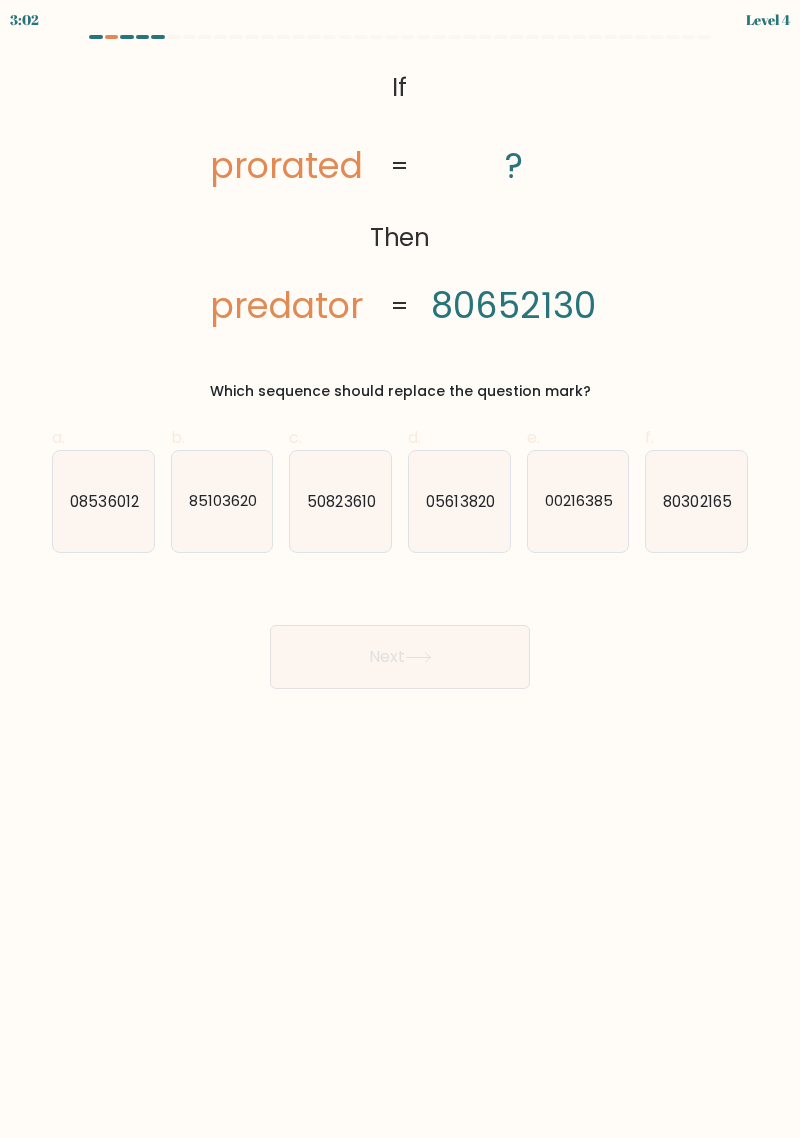 click on "80302165" 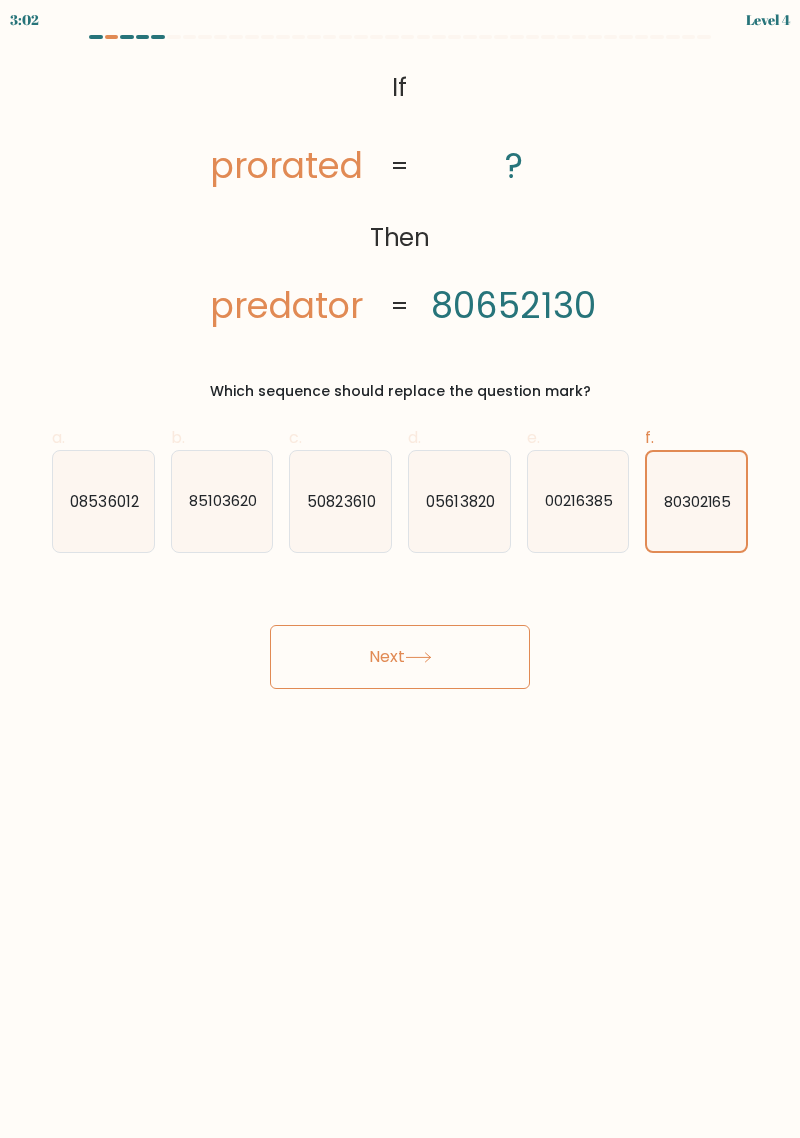 click on "Next" at bounding box center (400, 657) 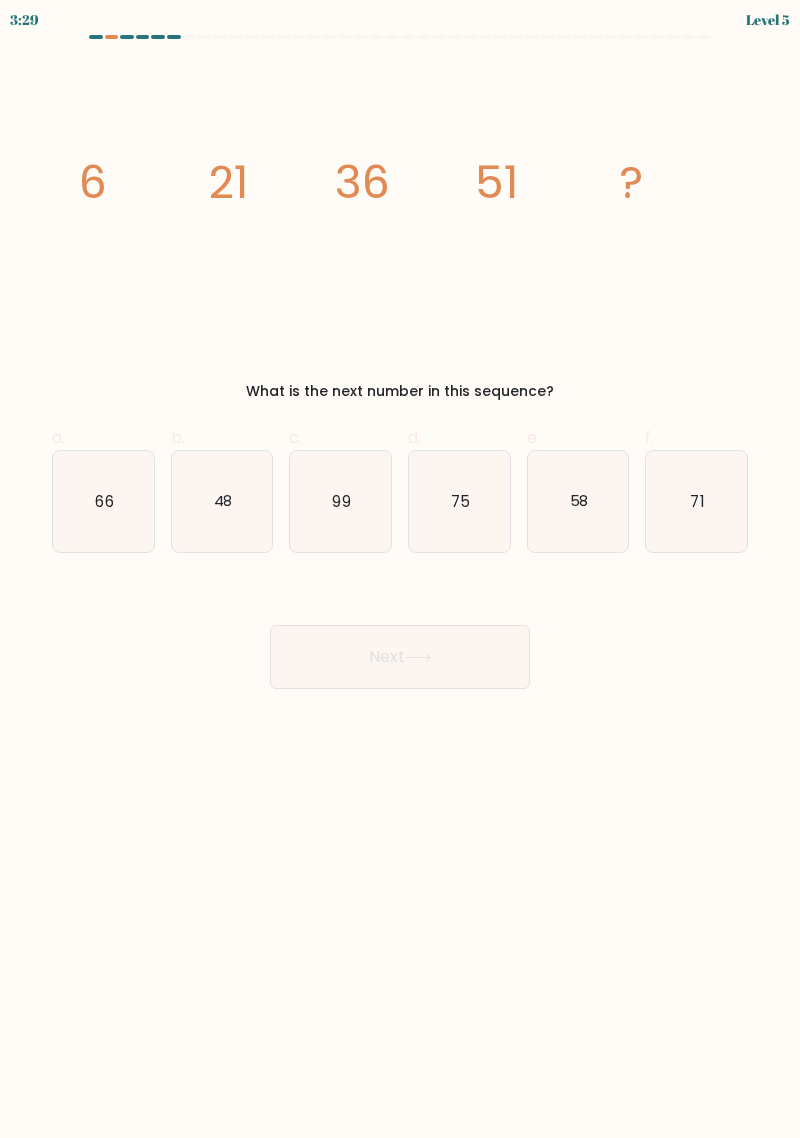 click on "66" 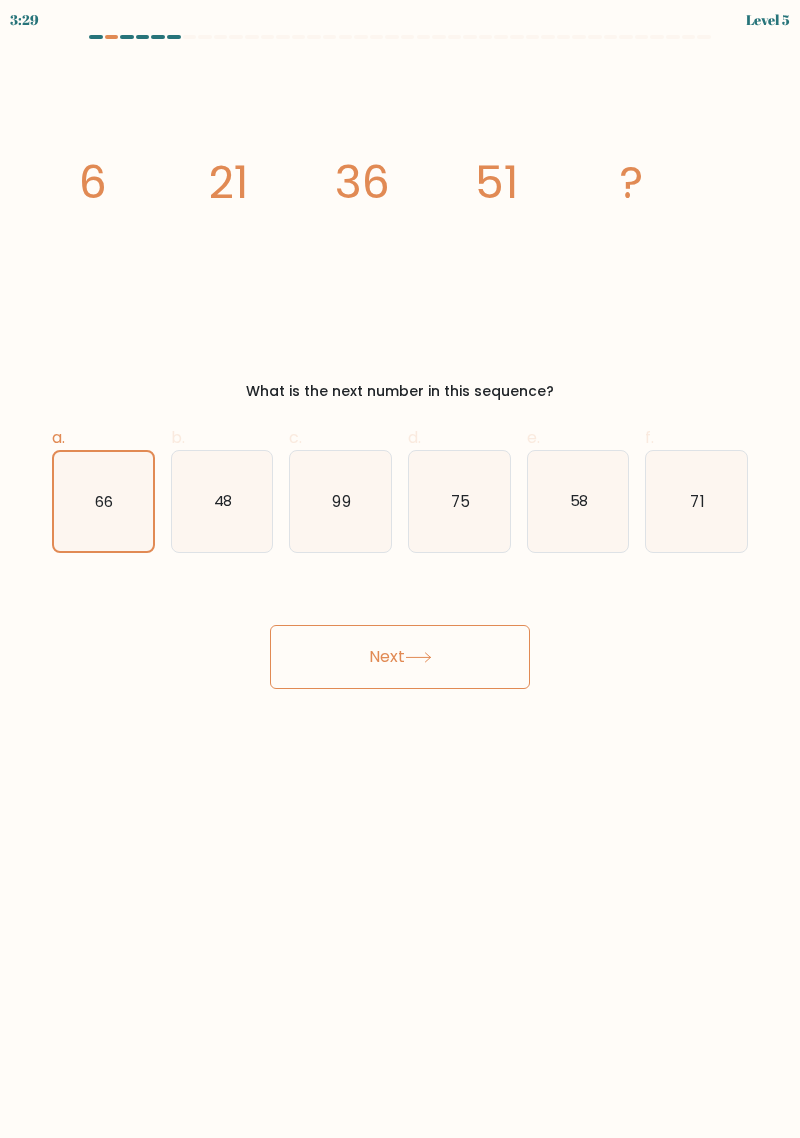 click on "Next" at bounding box center [400, 657] 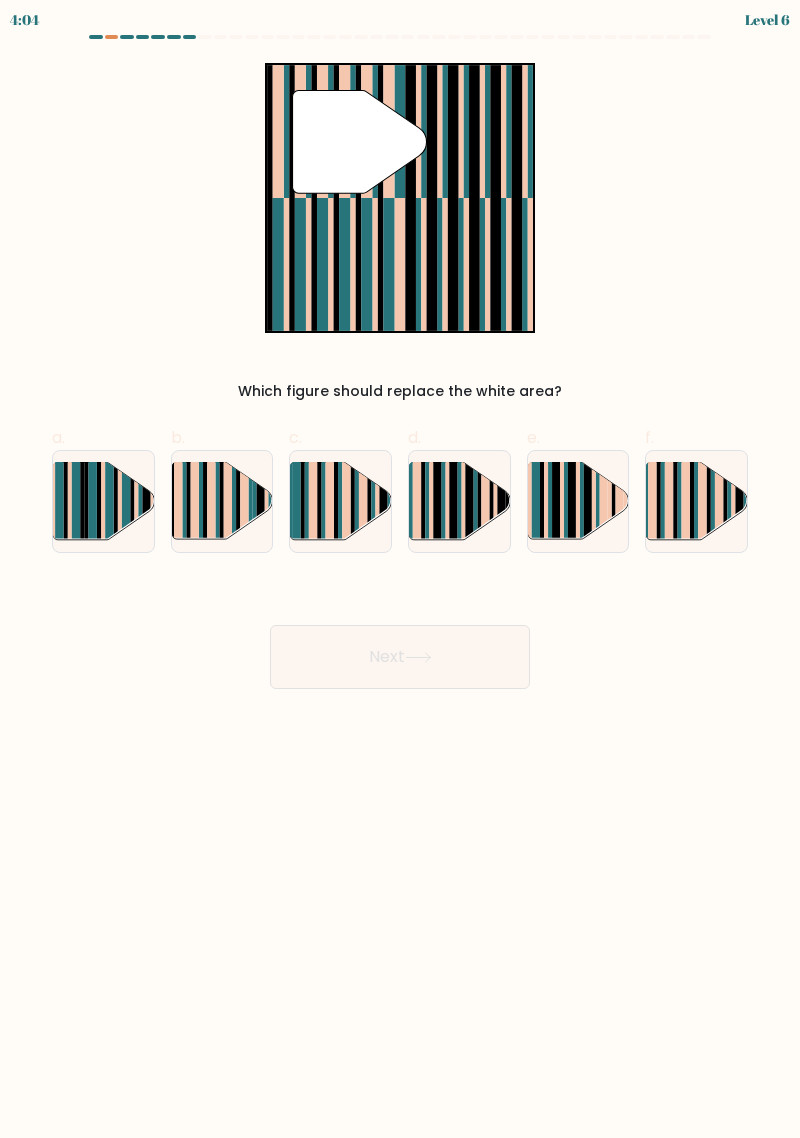 click 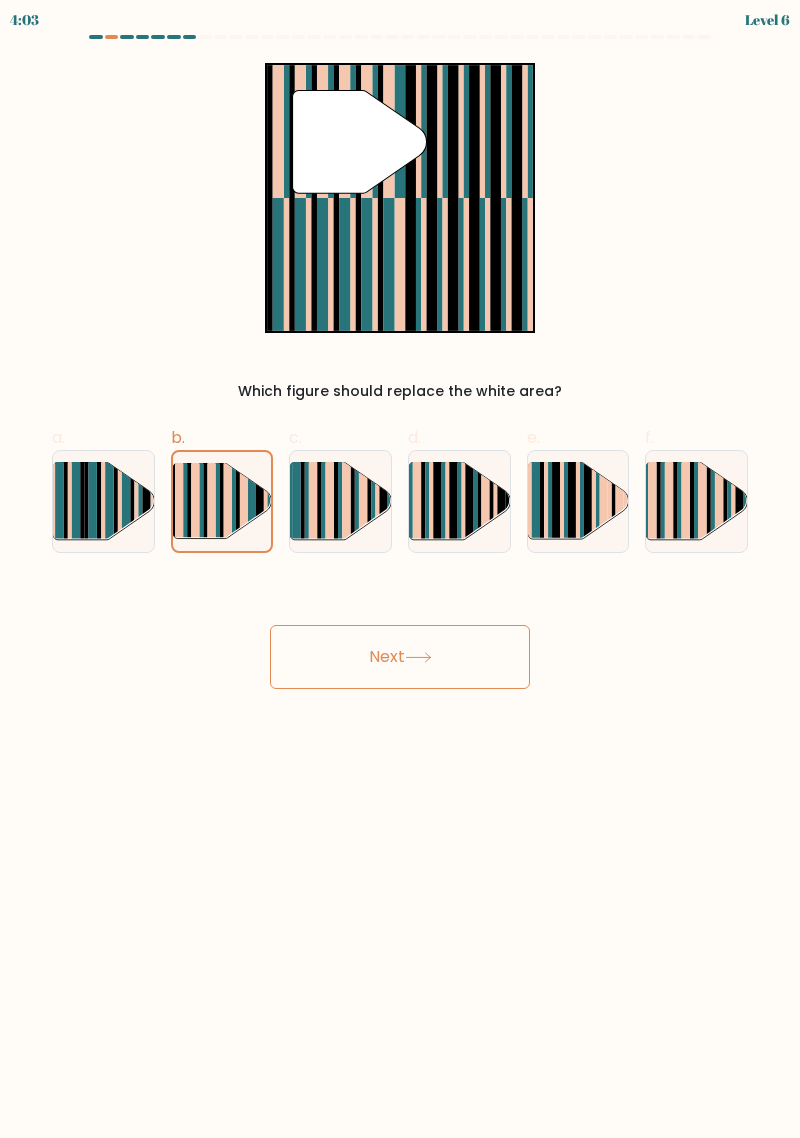 click on "4:03
Level 6" at bounding box center (400, 569) 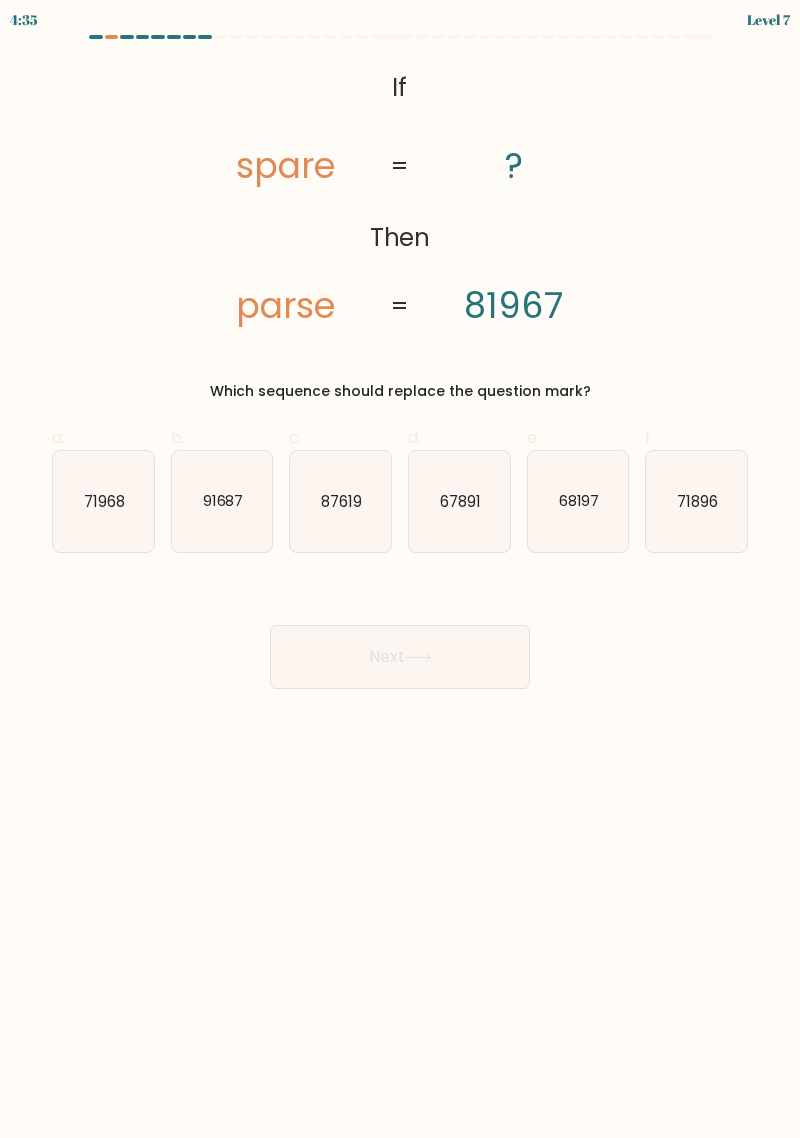 click on "68197" 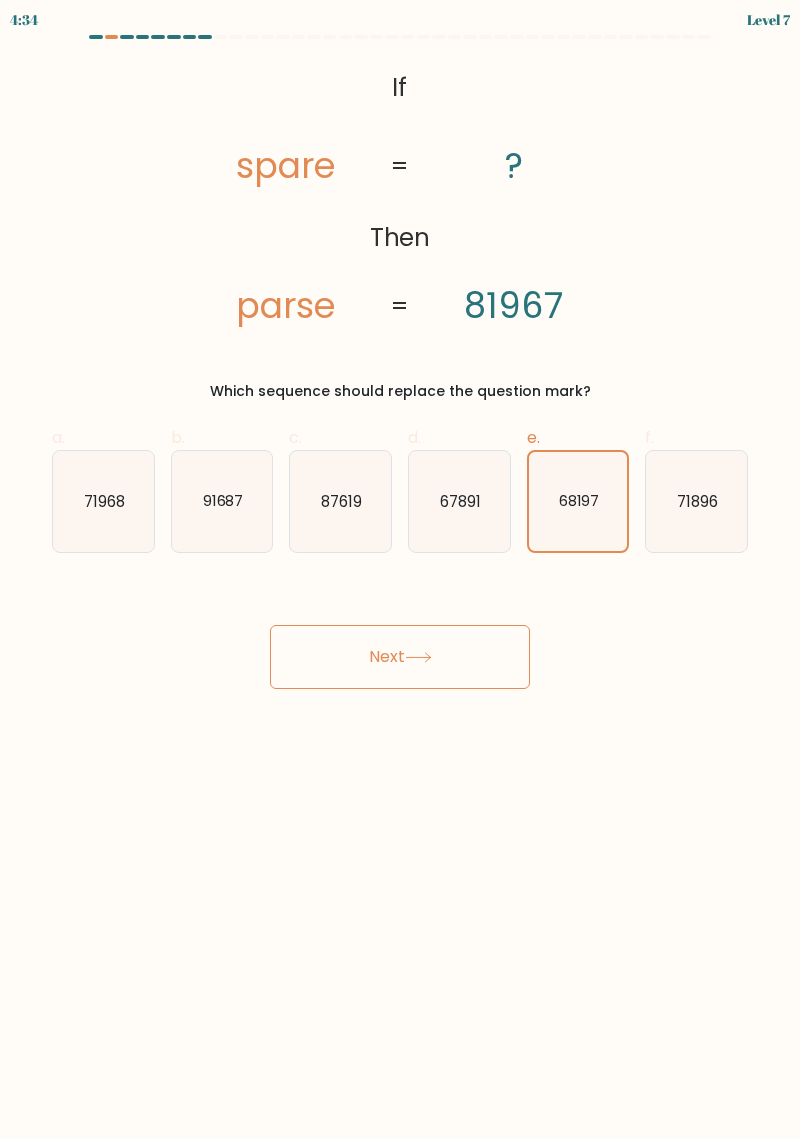 click on "Next" at bounding box center [400, 657] 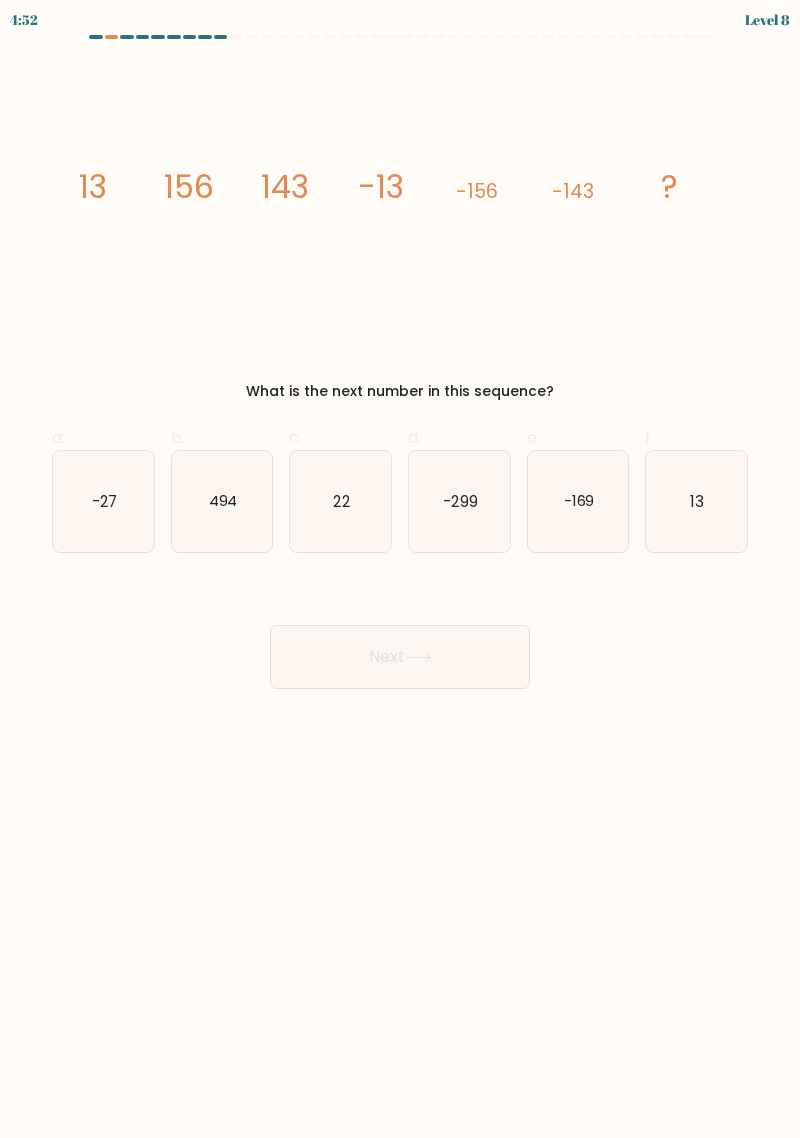 click on "-169" 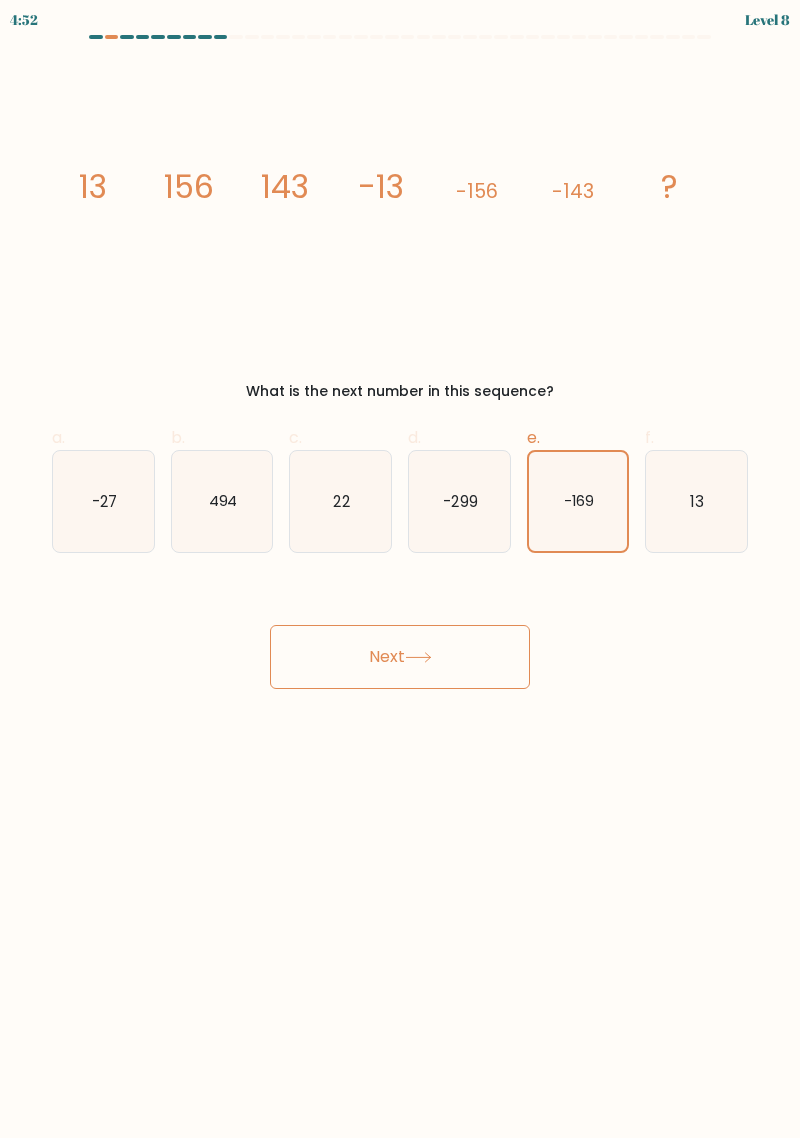 click on "Next" at bounding box center [400, 657] 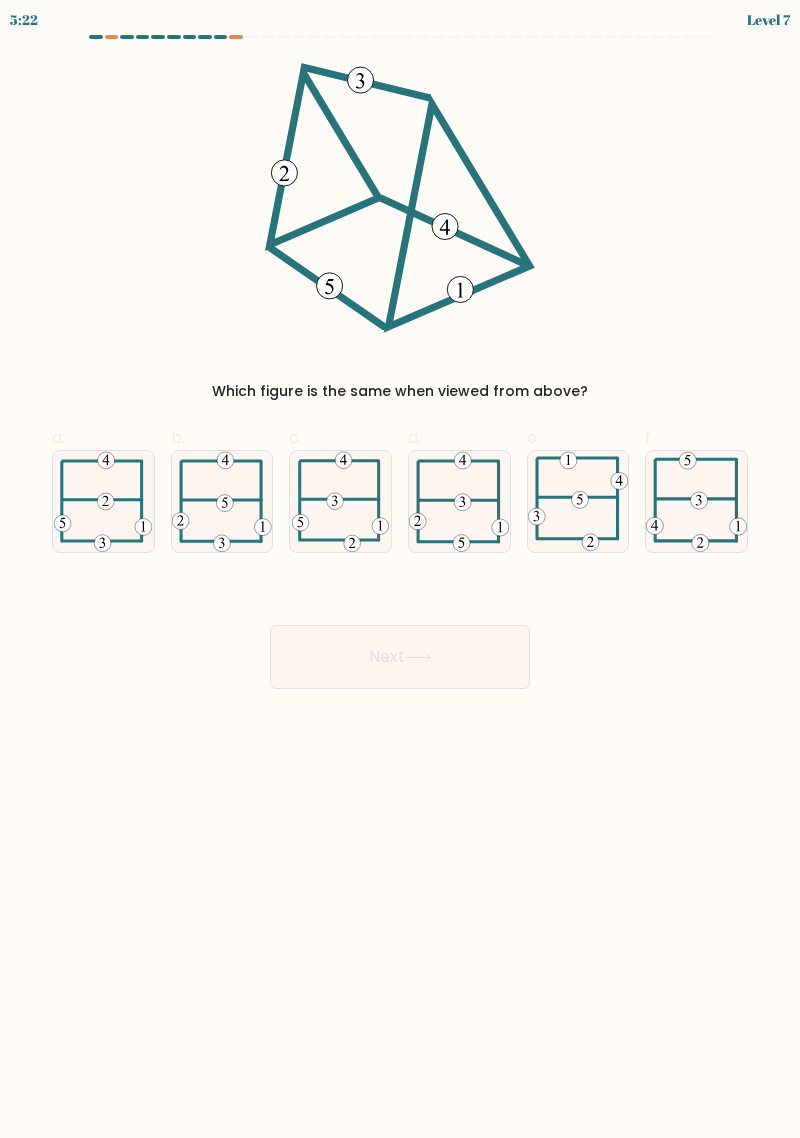 click 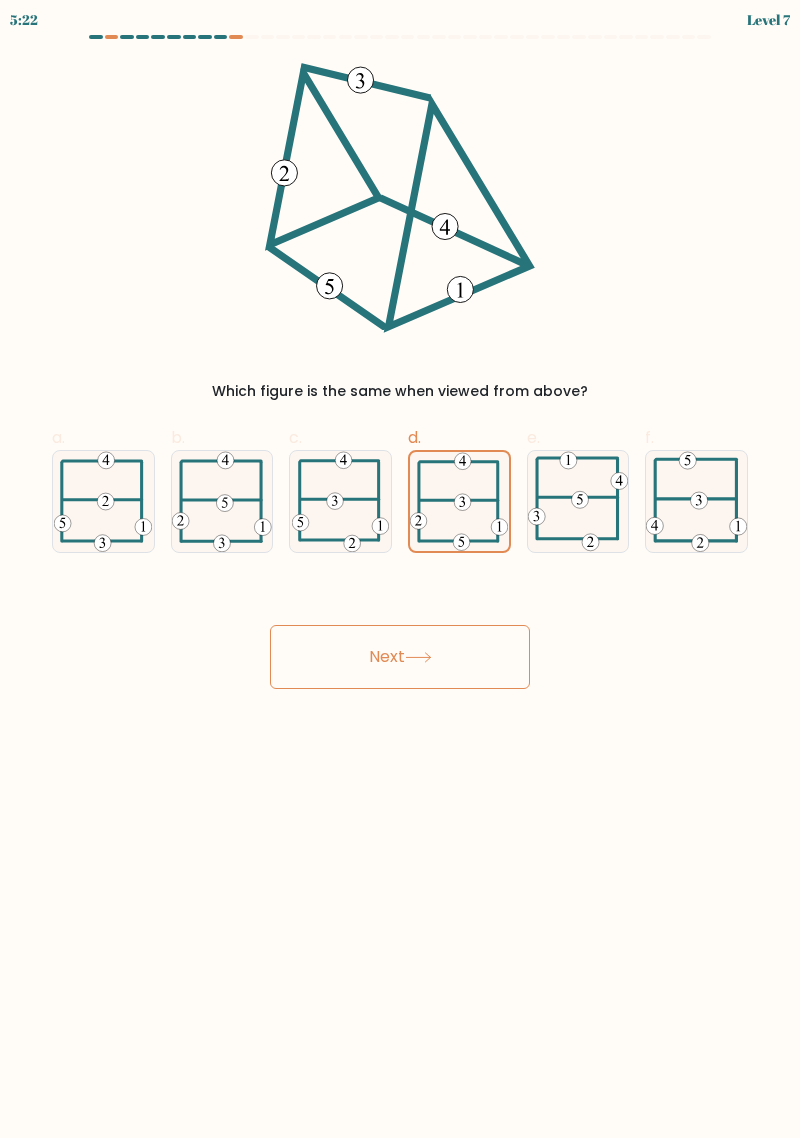 click on "Next" at bounding box center [400, 657] 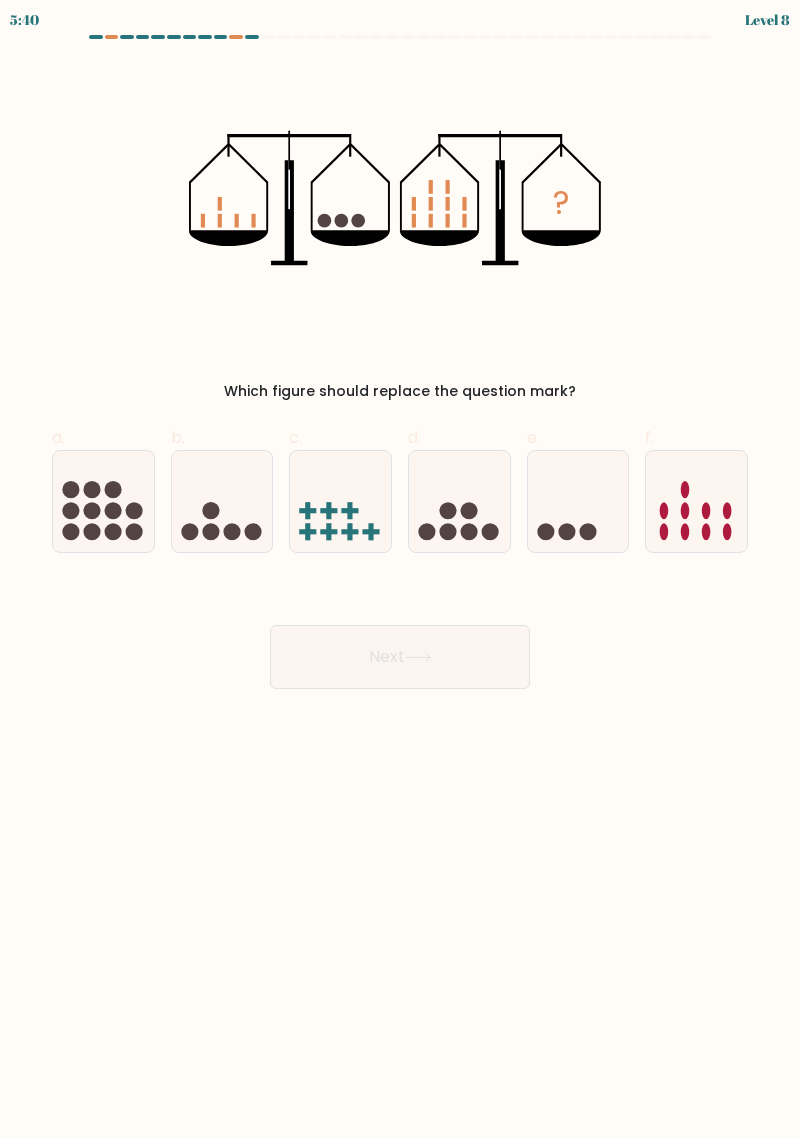 click 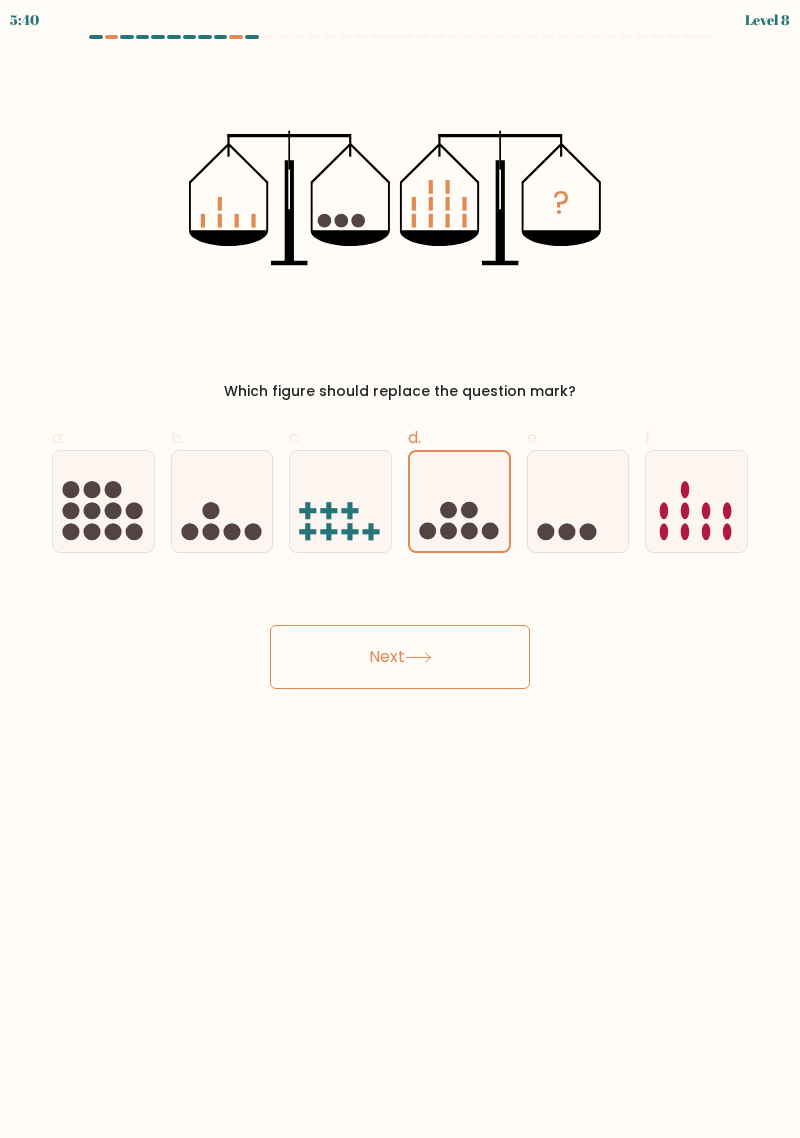 click on "Next" at bounding box center (400, 657) 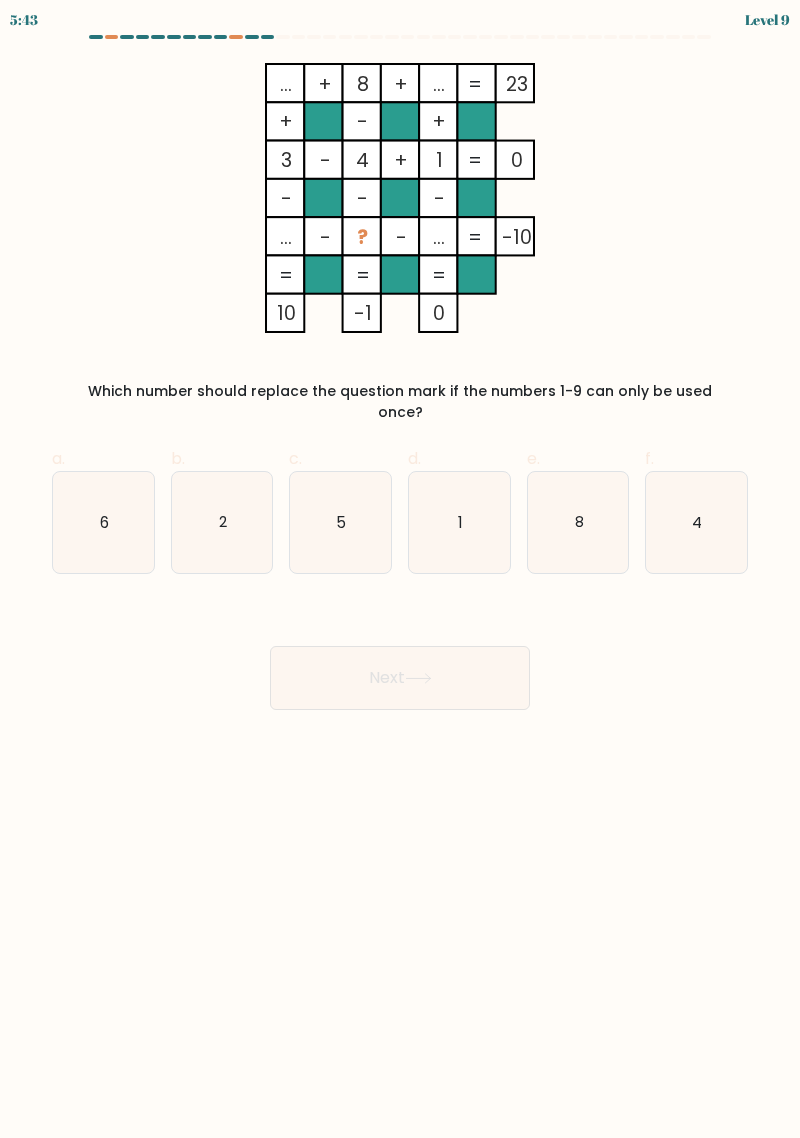 click on "5" 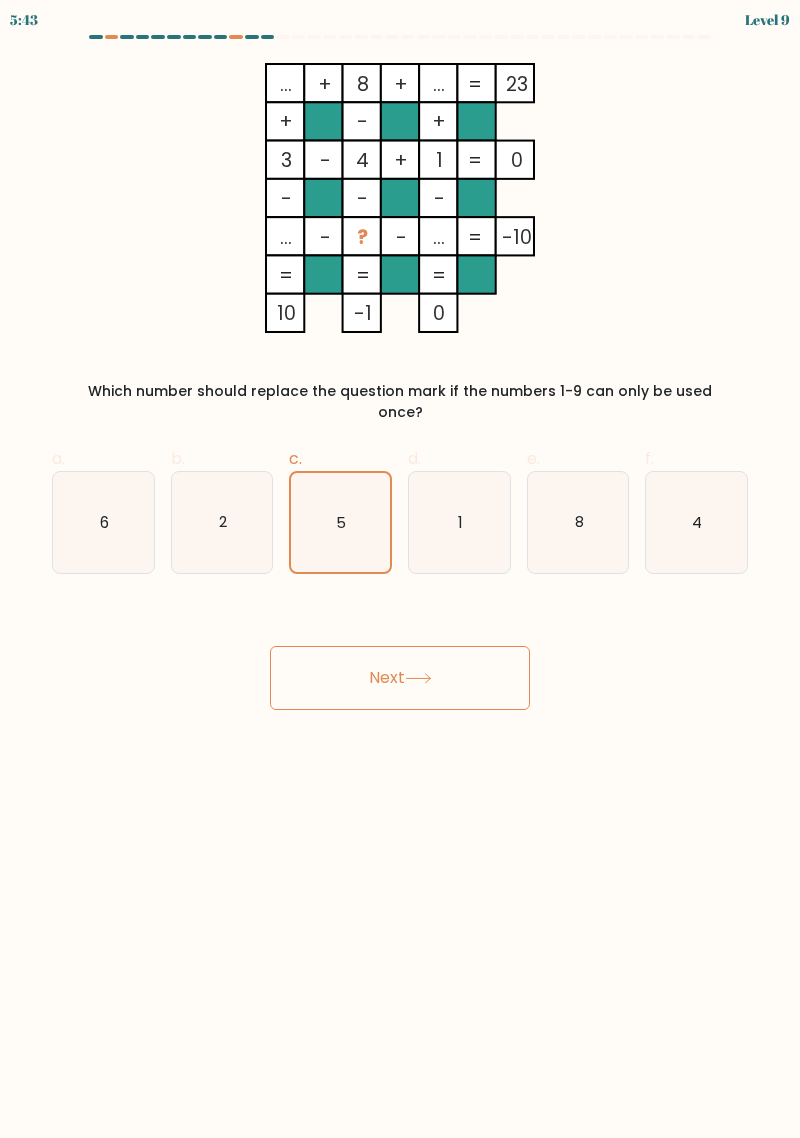 click on "Next" at bounding box center (400, 678) 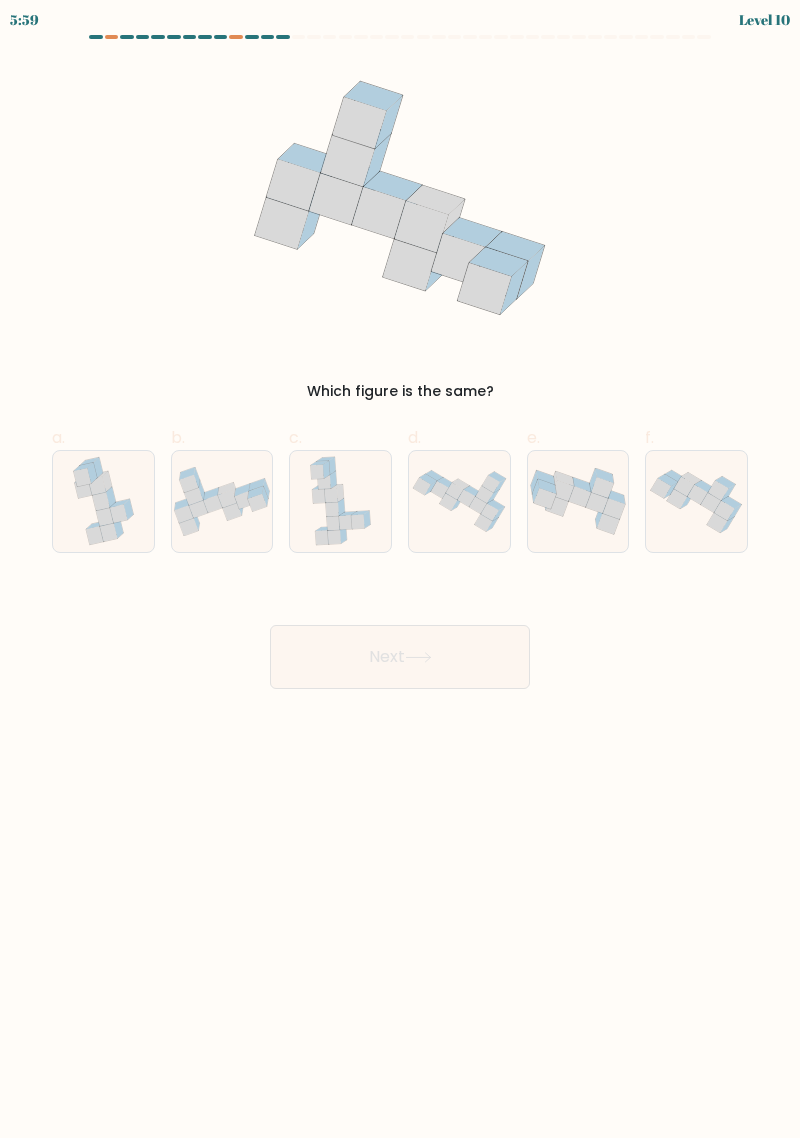 click 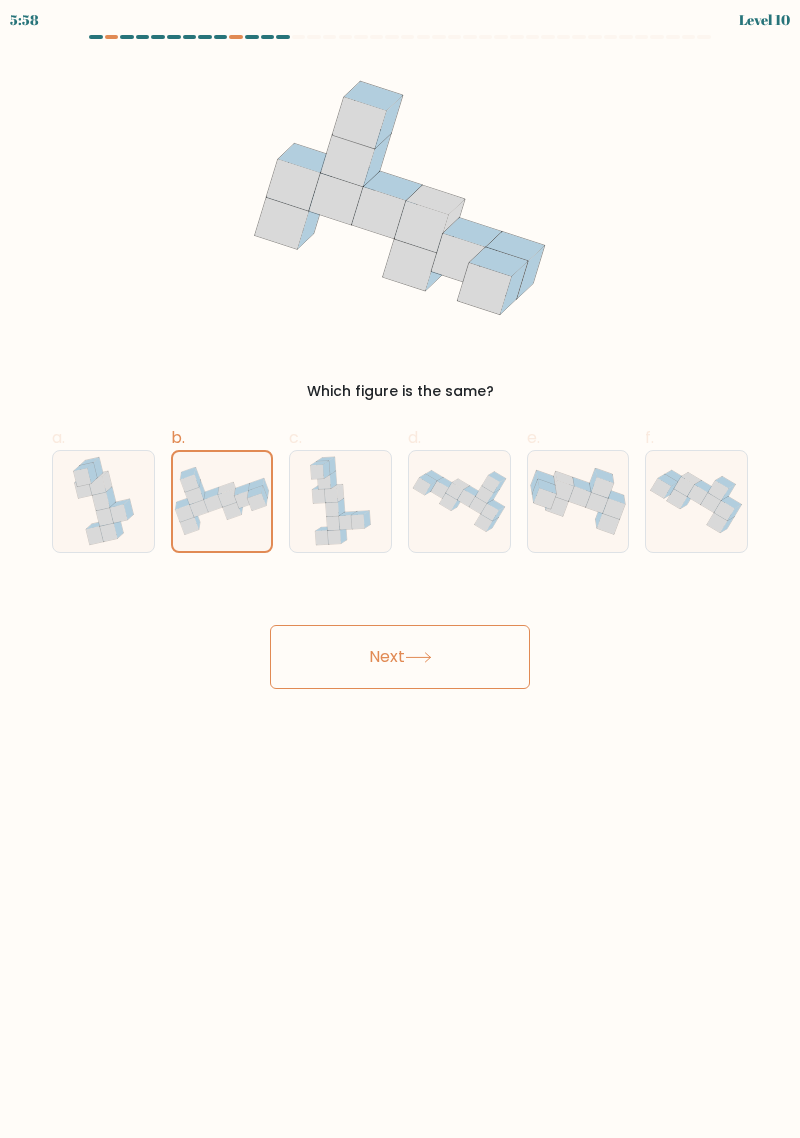 click on "Next" at bounding box center [400, 657] 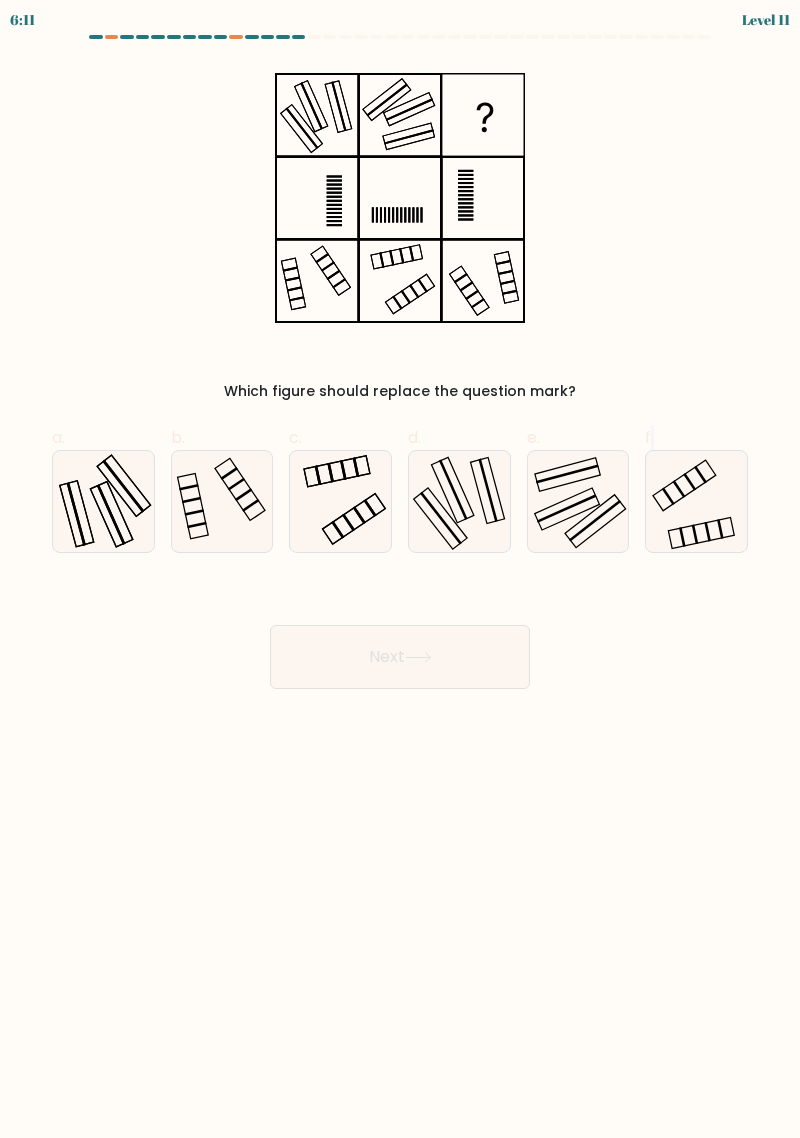 click 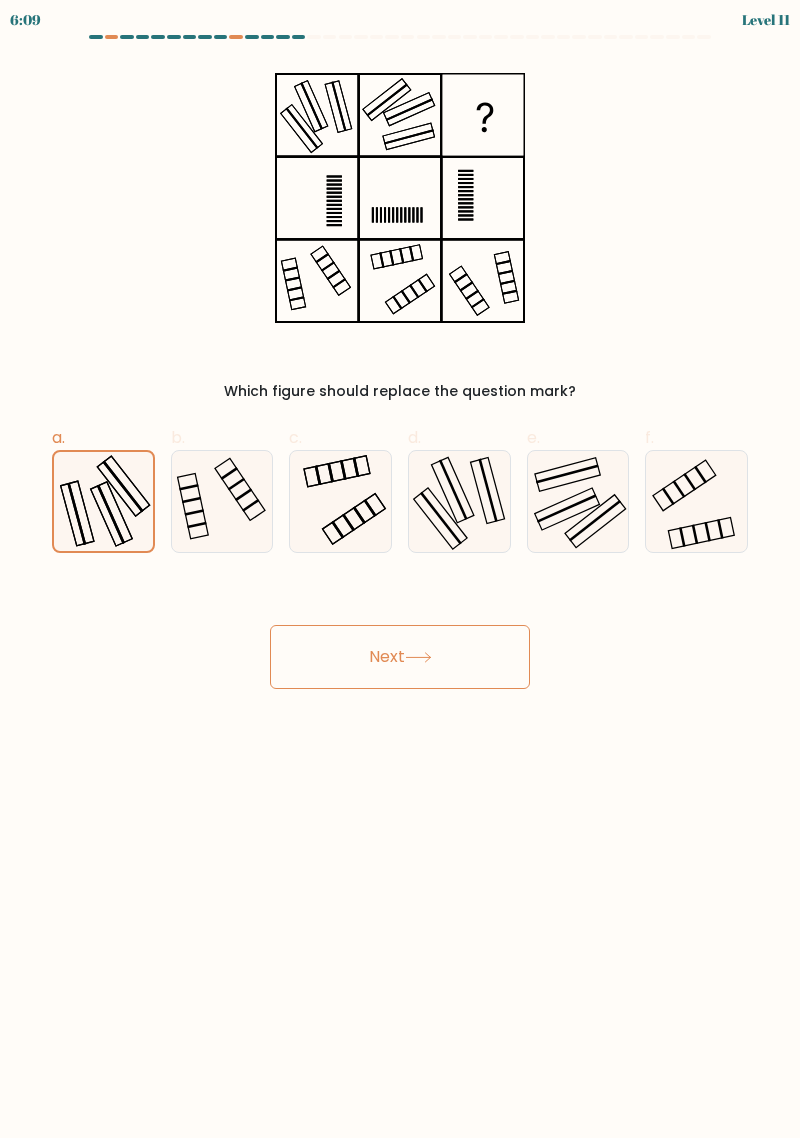 click on "Next" at bounding box center (400, 657) 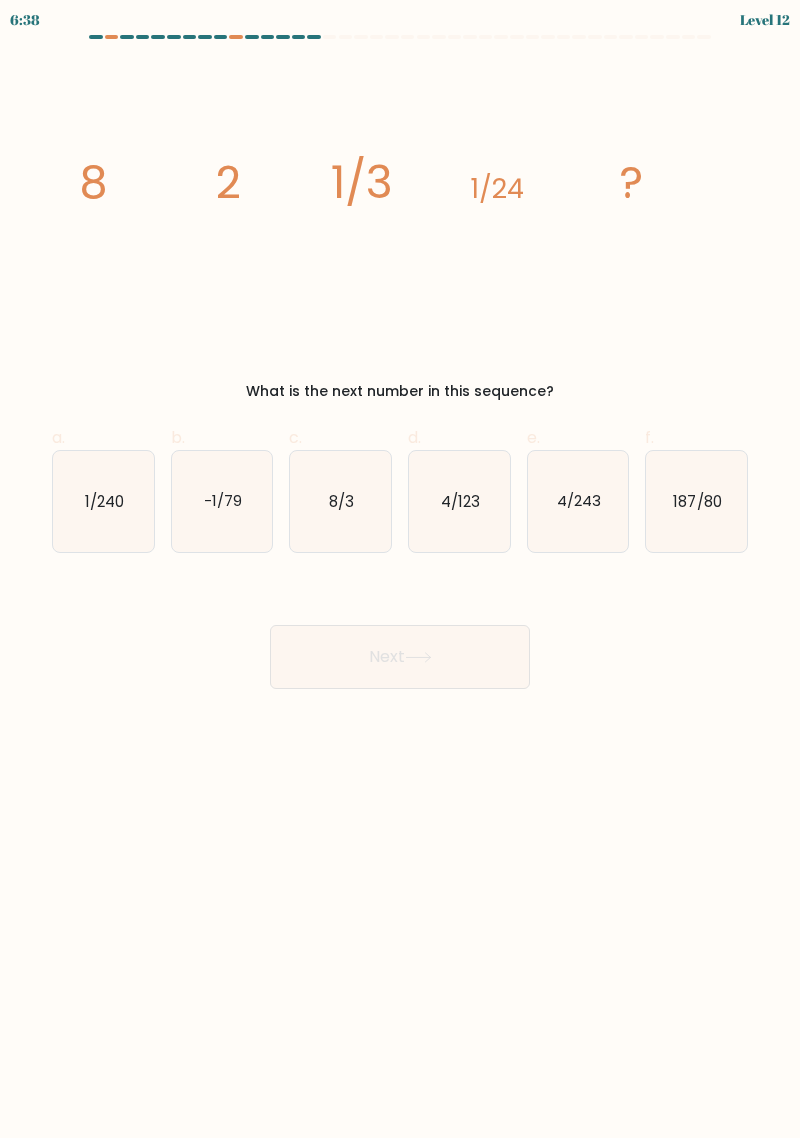 click on "1/240" 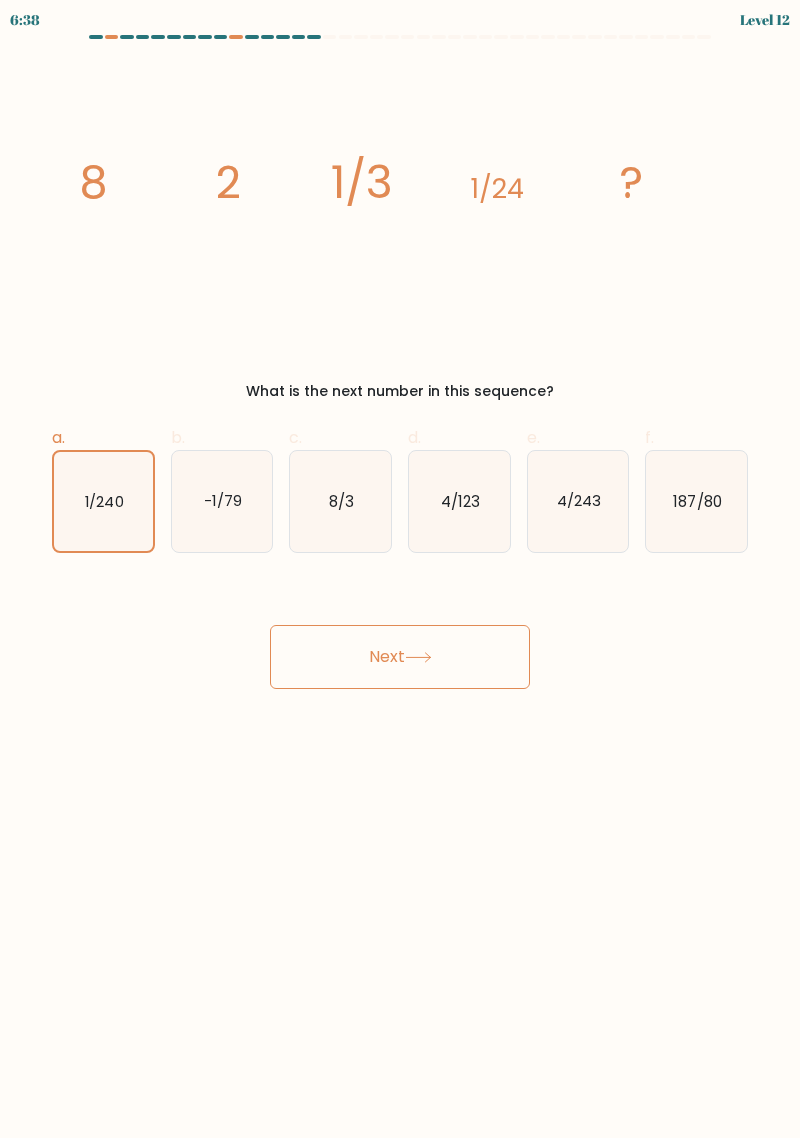 click on "Next" at bounding box center [400, 657] 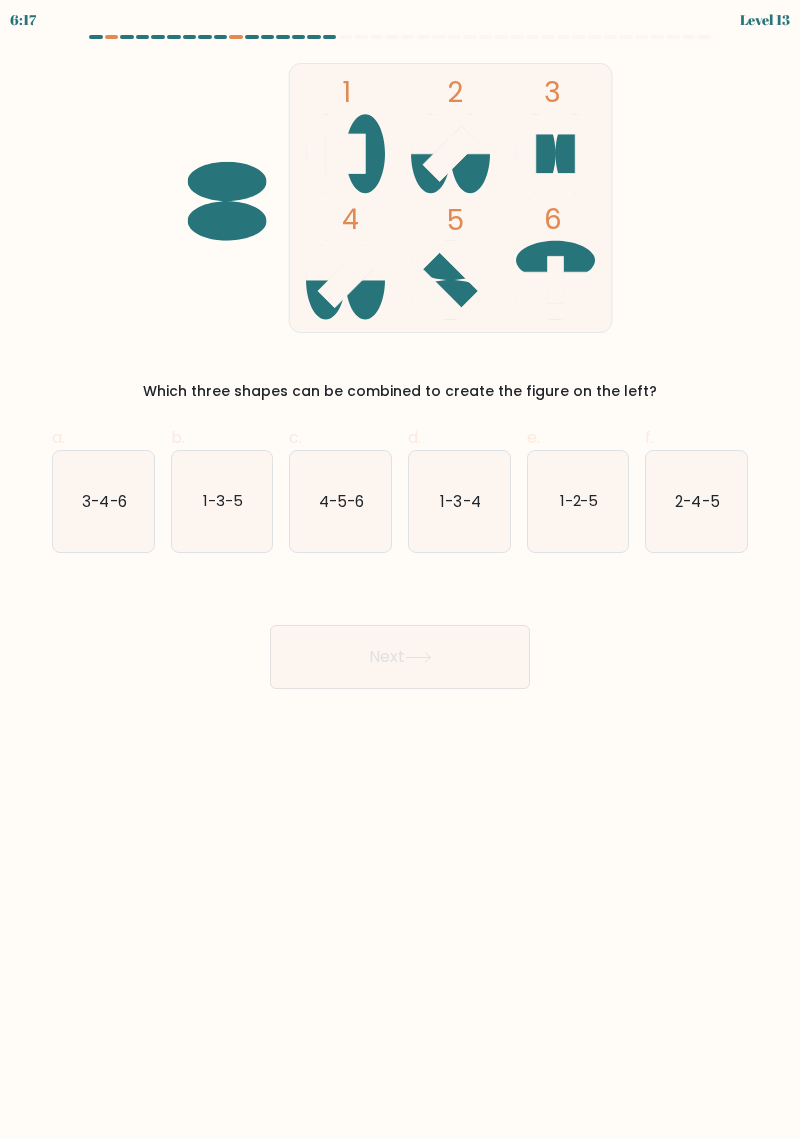 click on "2-4-5" 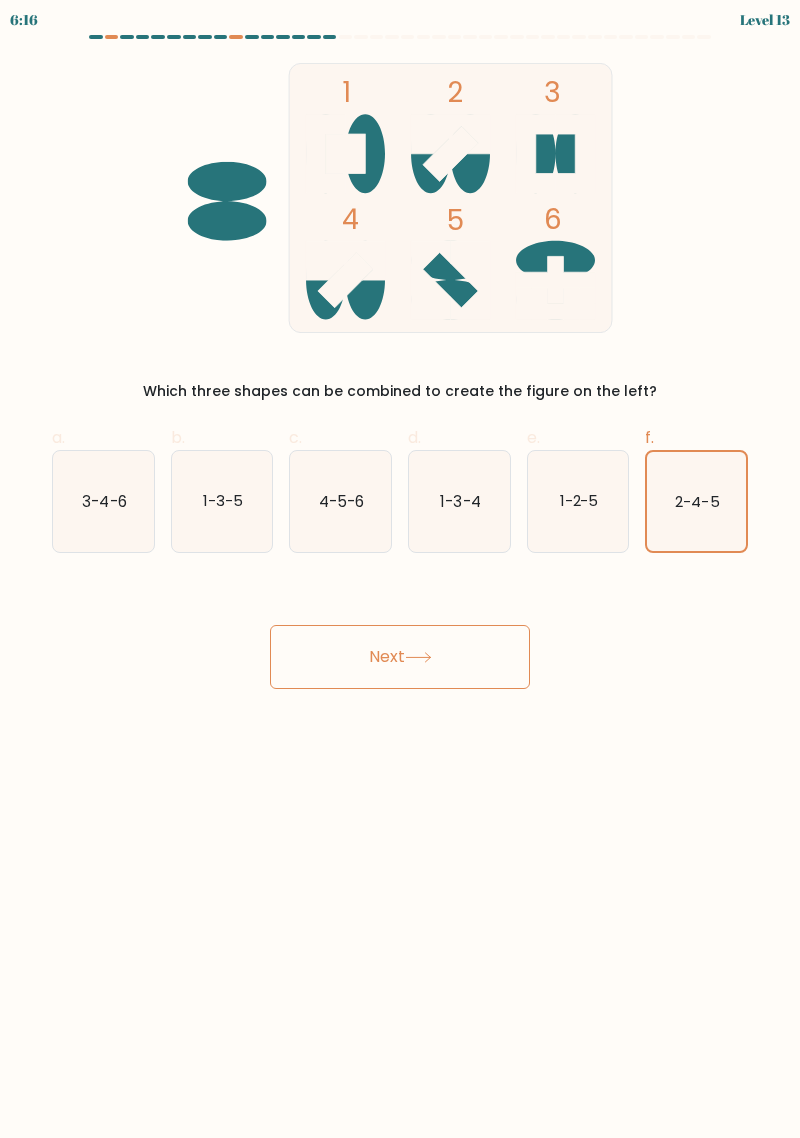 click on "Next" at bounding box center [400, 657] 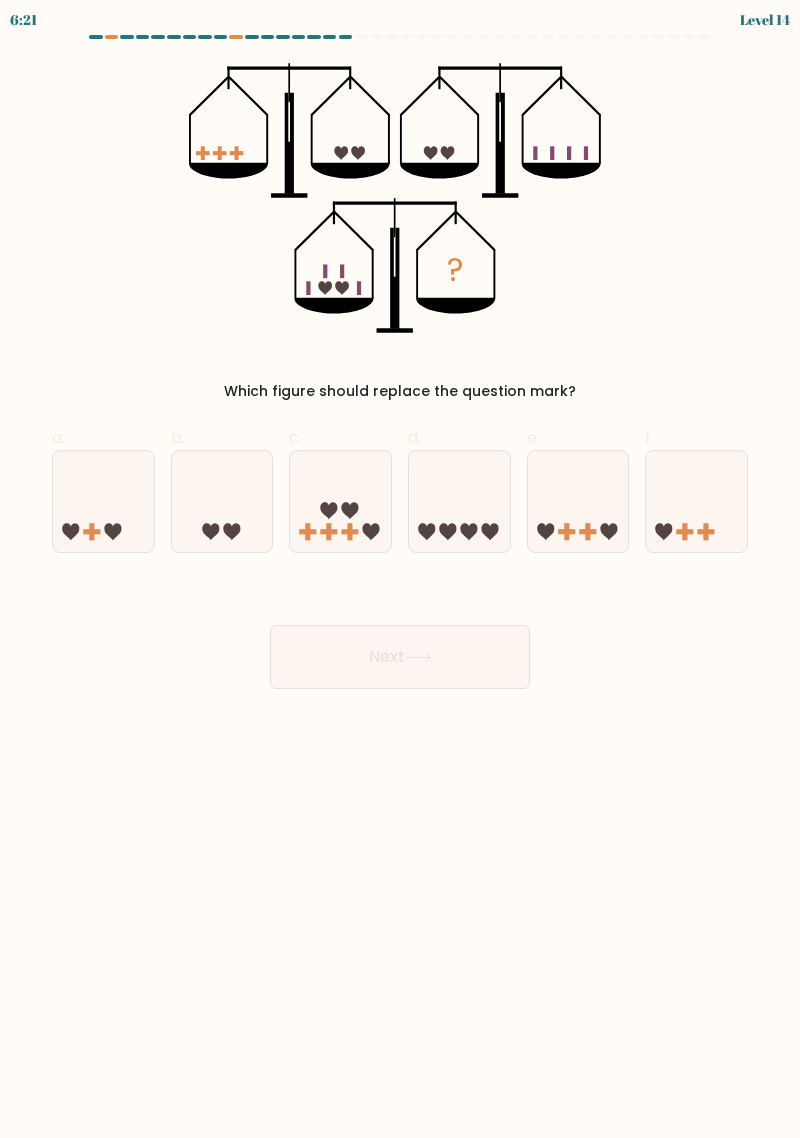 click 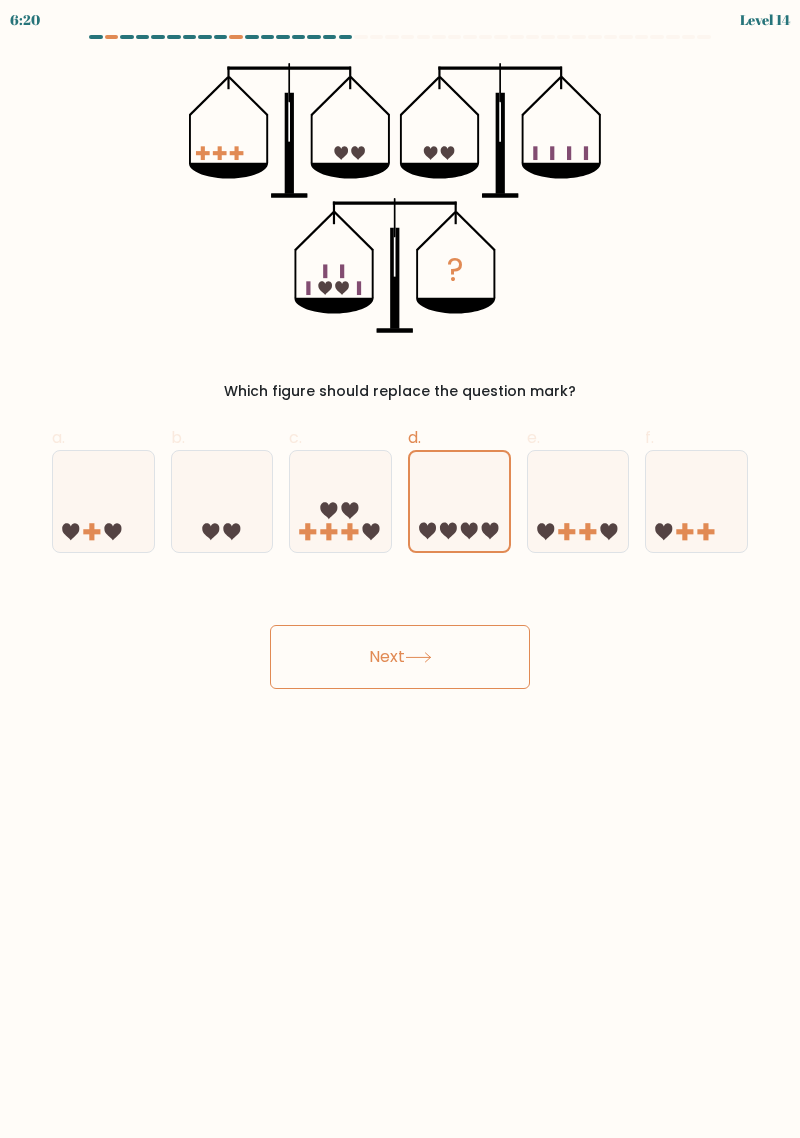 click on "Next" at bounding box center [400, 657] 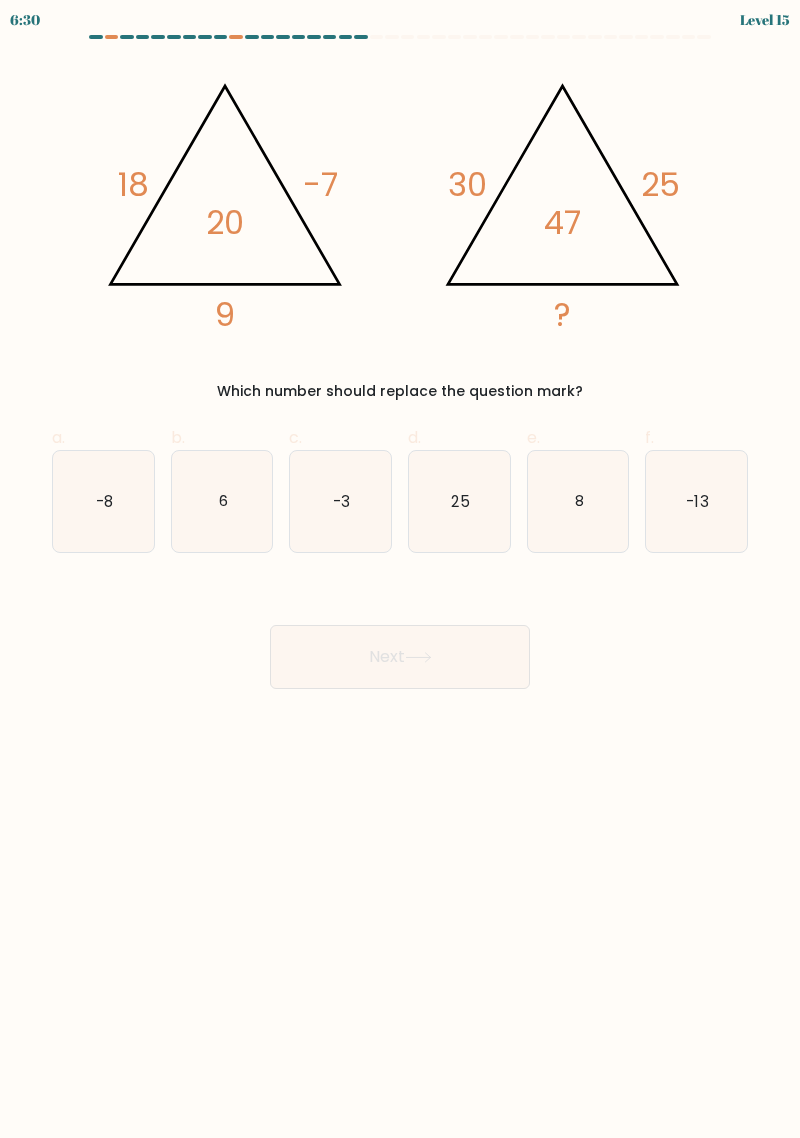 click on "-8" 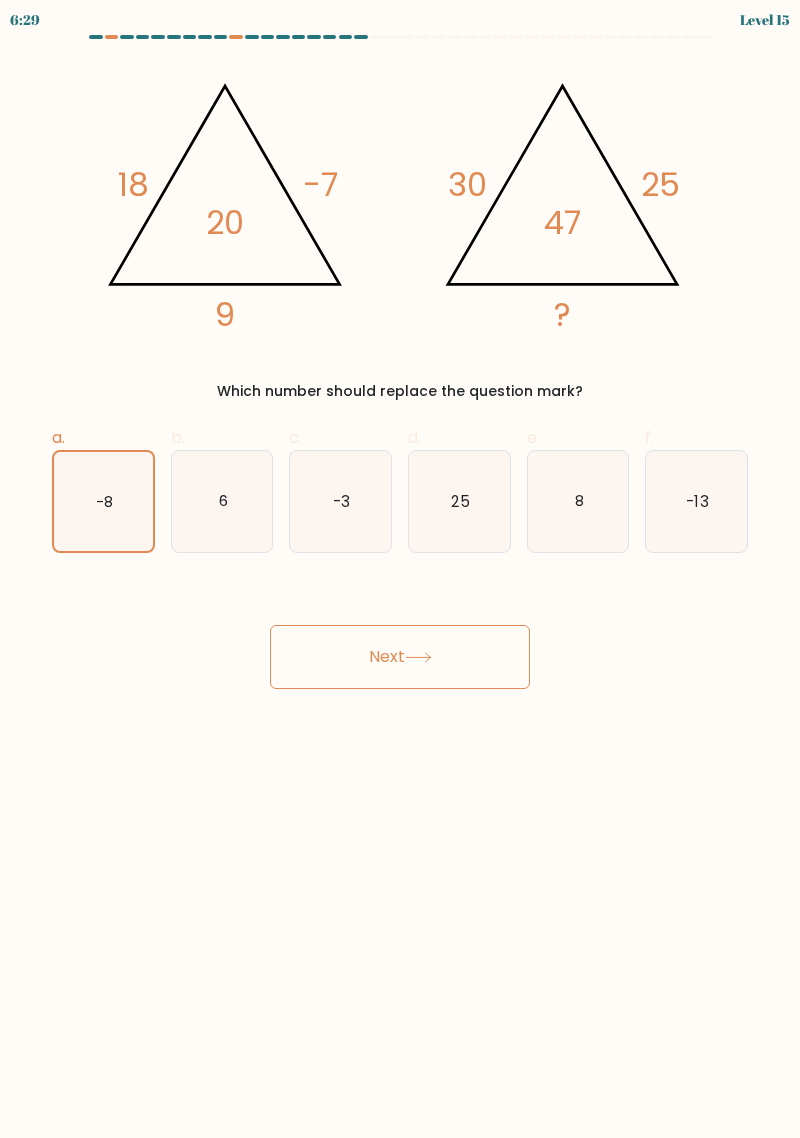 click on "Next" at bounding box center (400, 657) 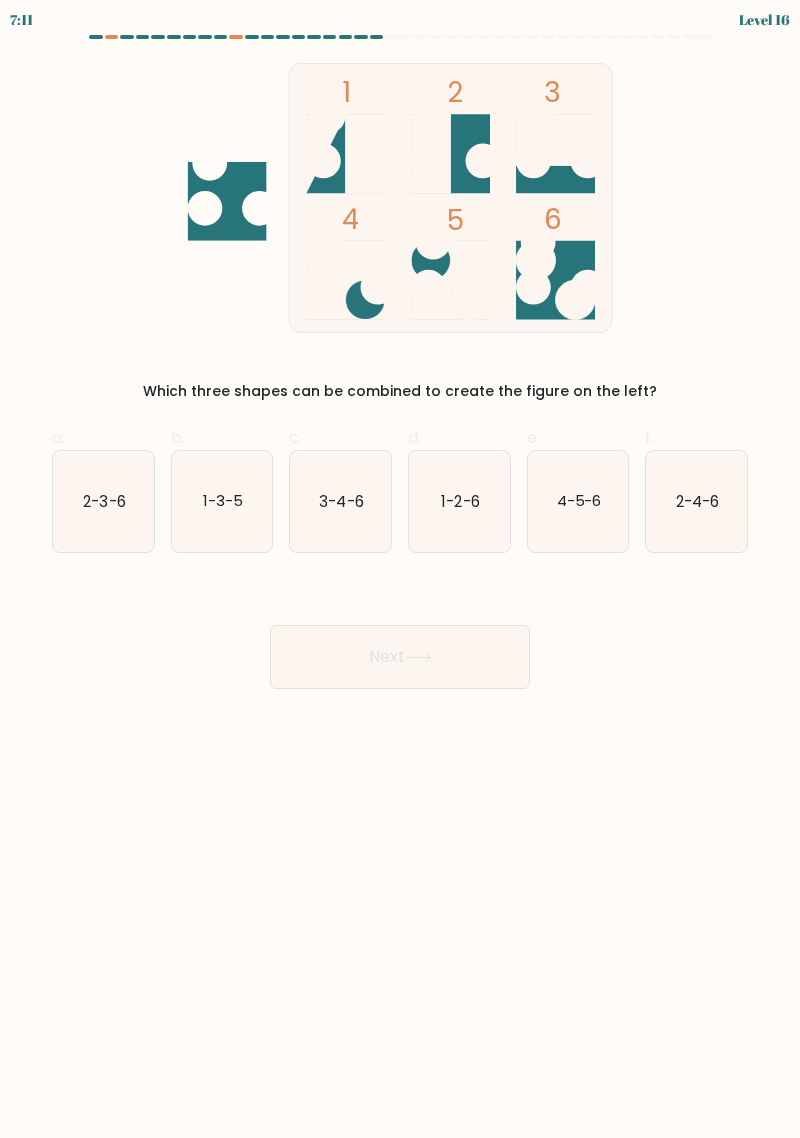 click on "1-3-5" 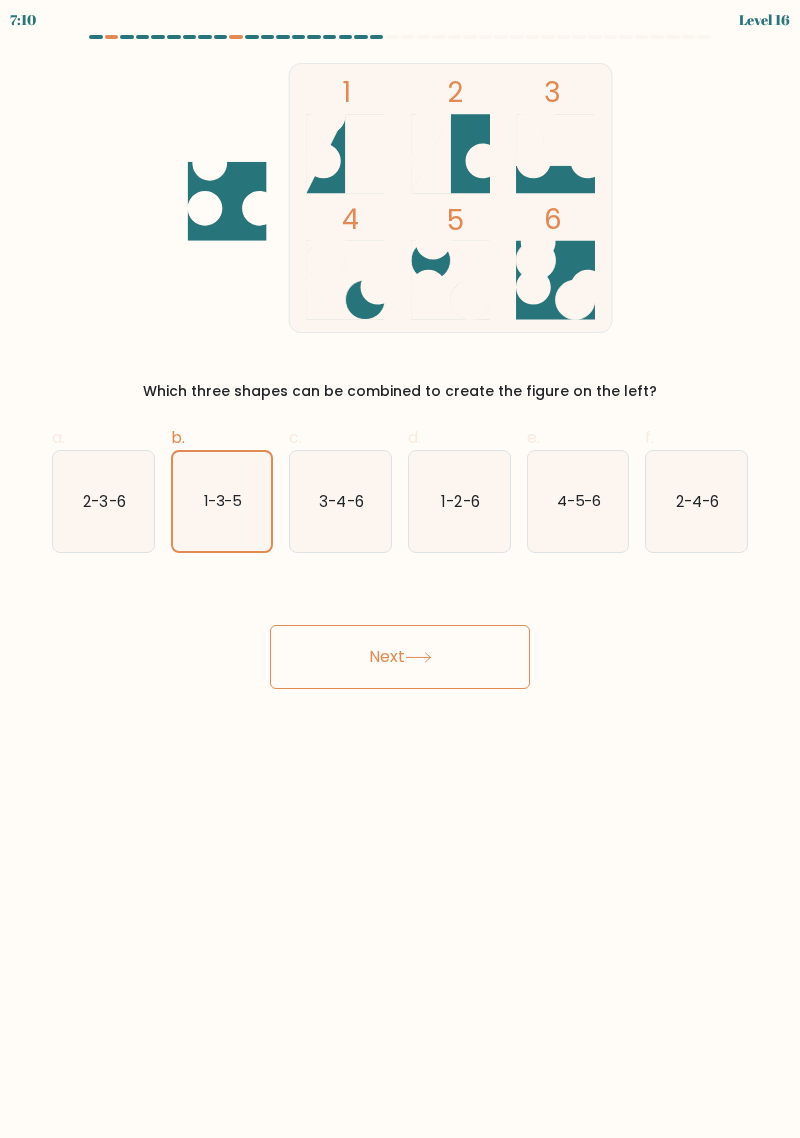 click on "Next" at bounding box center (400, 657) 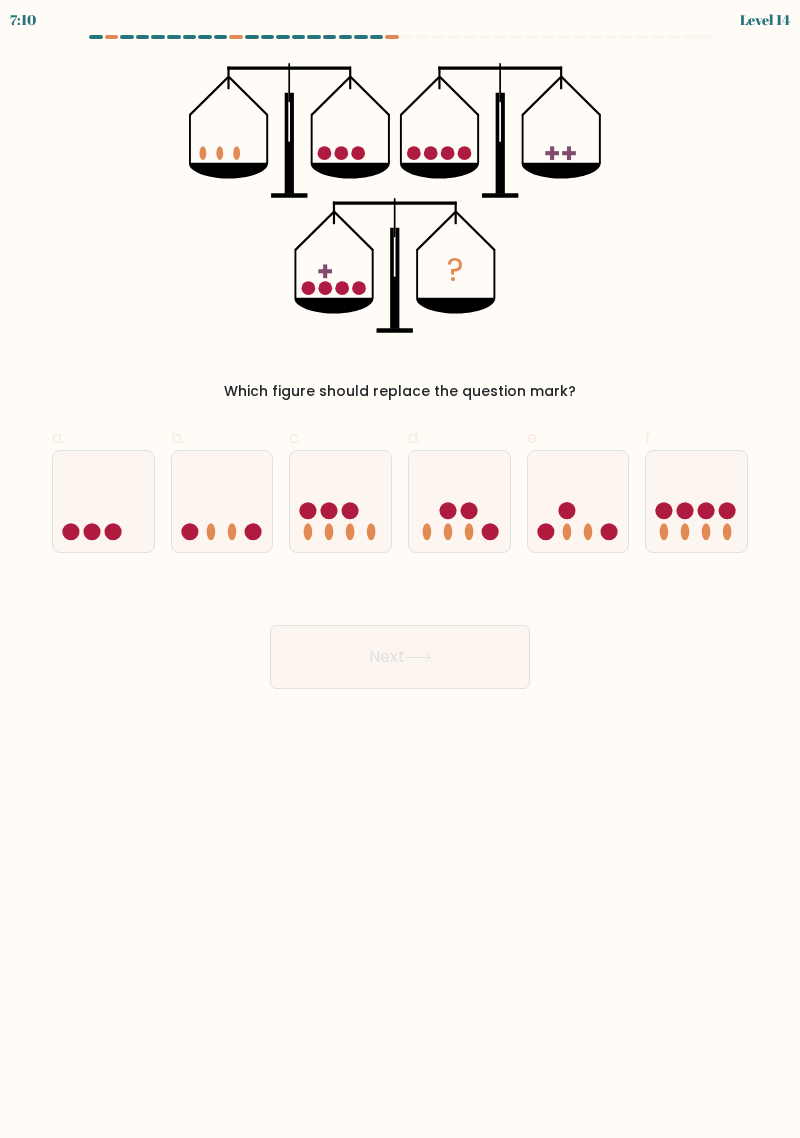 click on "Next" at bounding box center (400, 657) 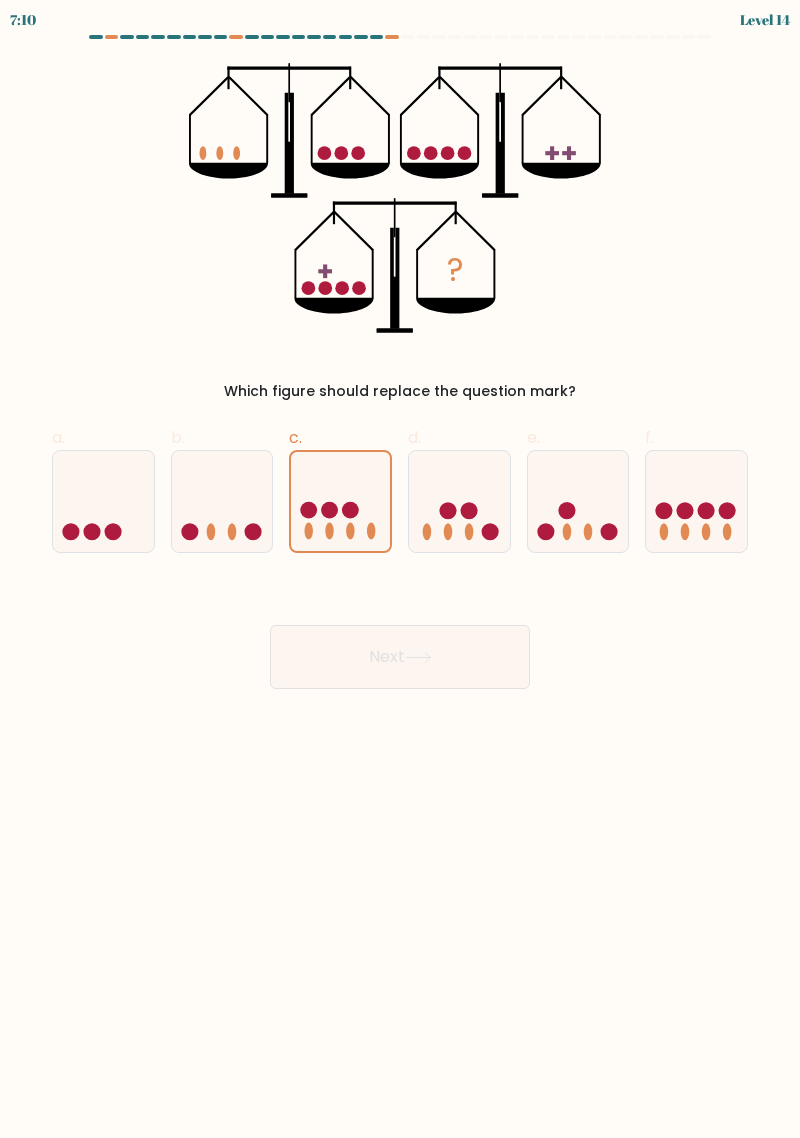 click on "Next" at bounding box center (400, 657) 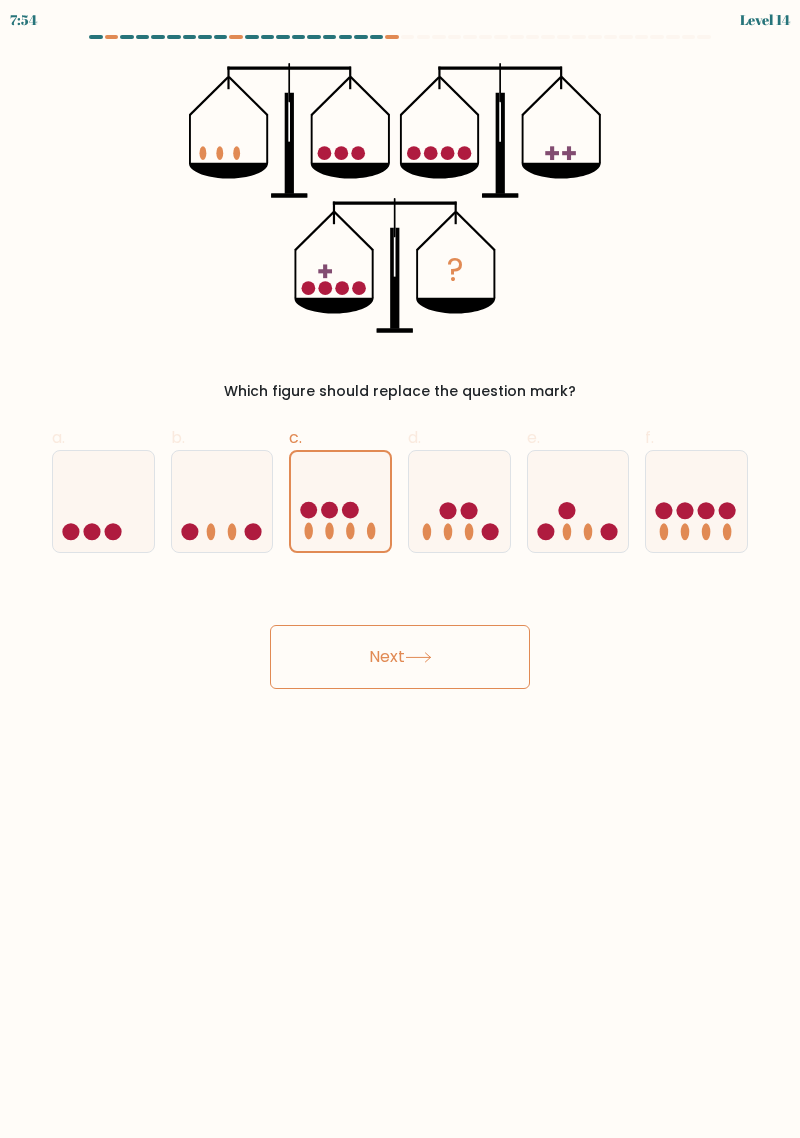 click on "Next" at bounding box center (400, 657) 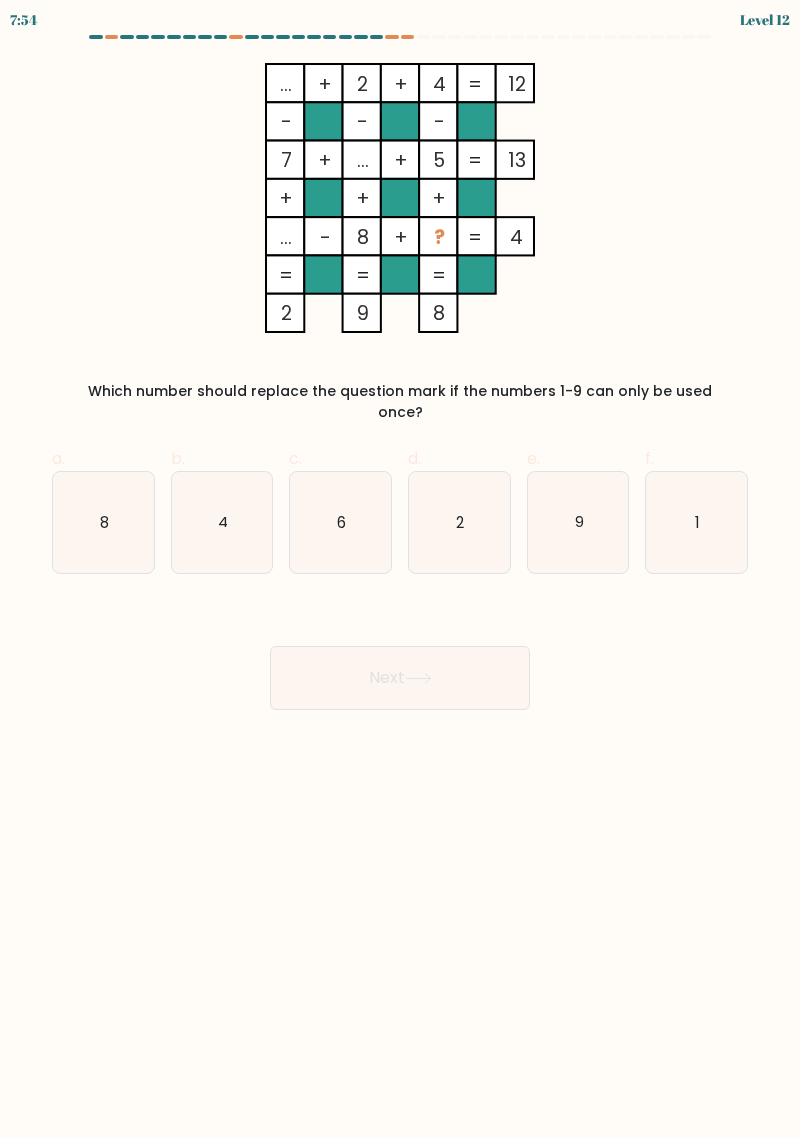 click on "Next" at bounding box center [400, 678] 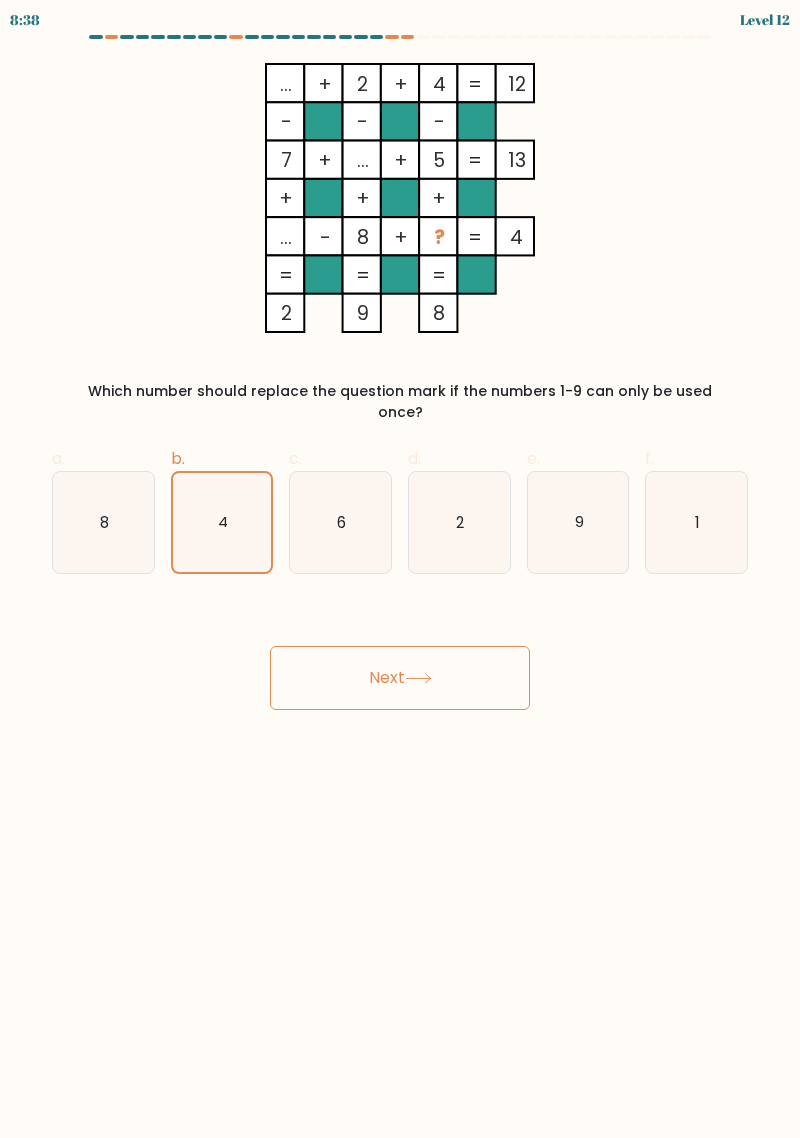 click on "Next" at bounding box center [400, 678] 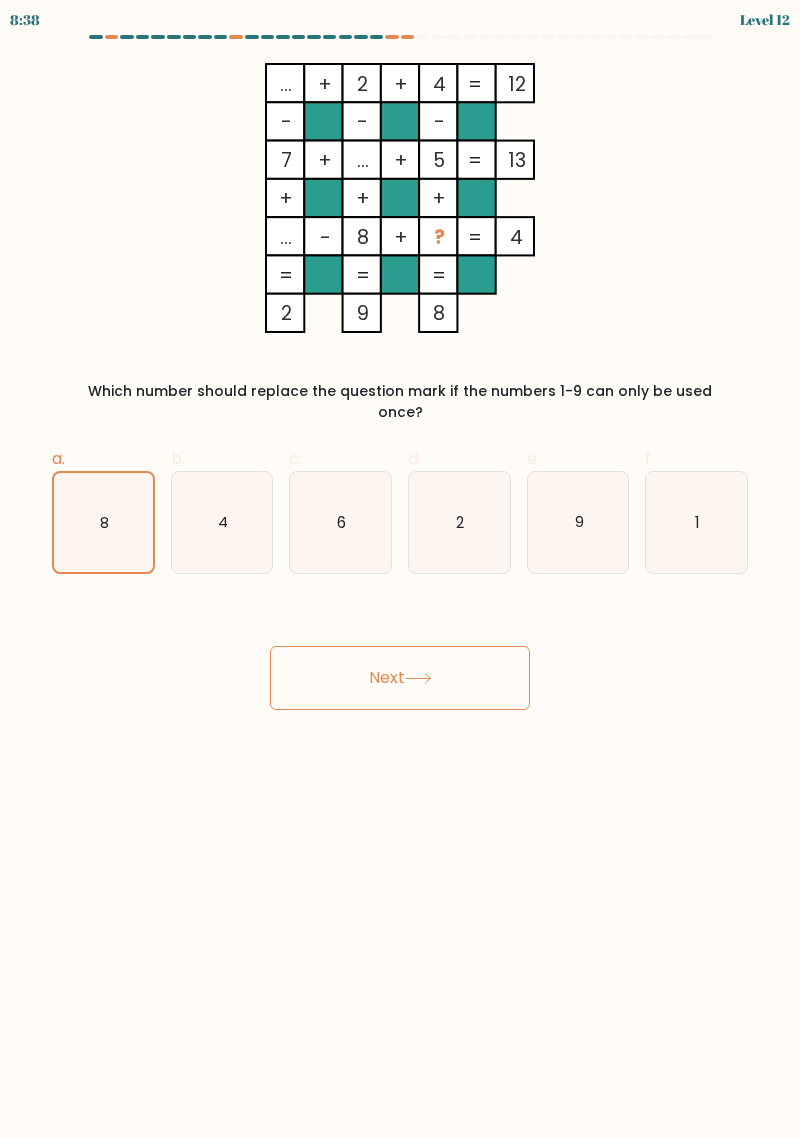 click on "Next" at bounding box center (400, 678) 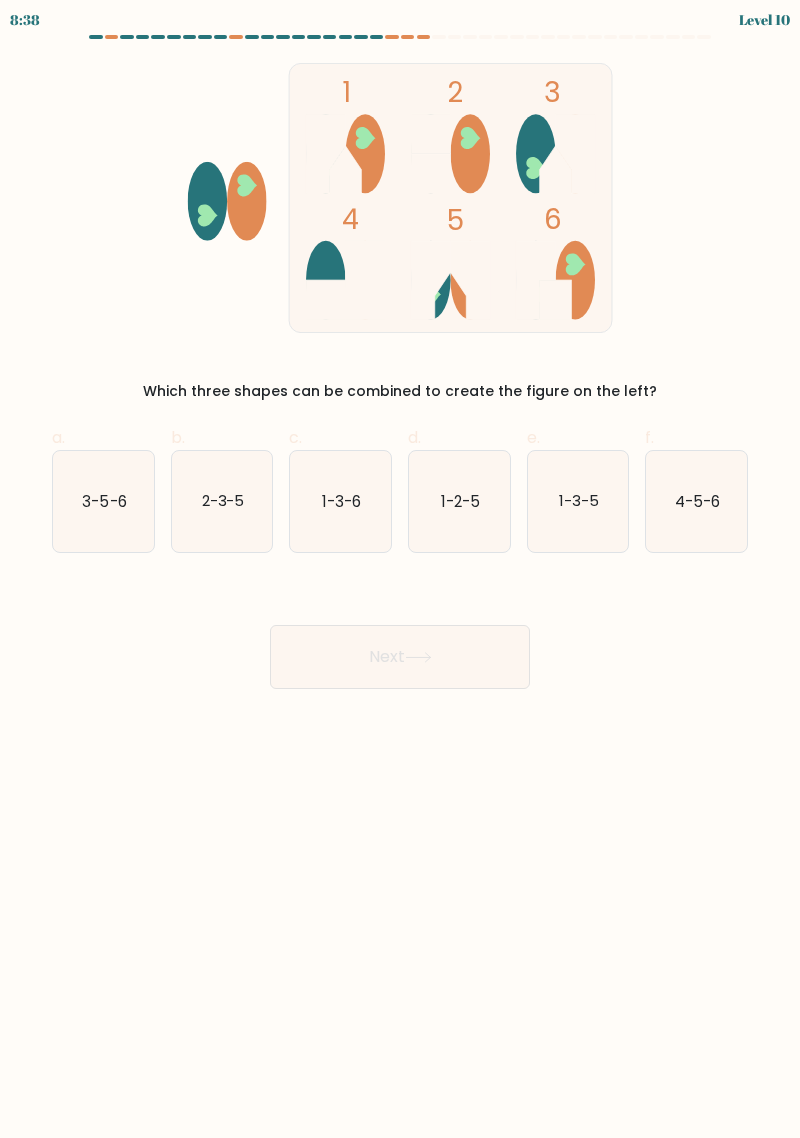 click 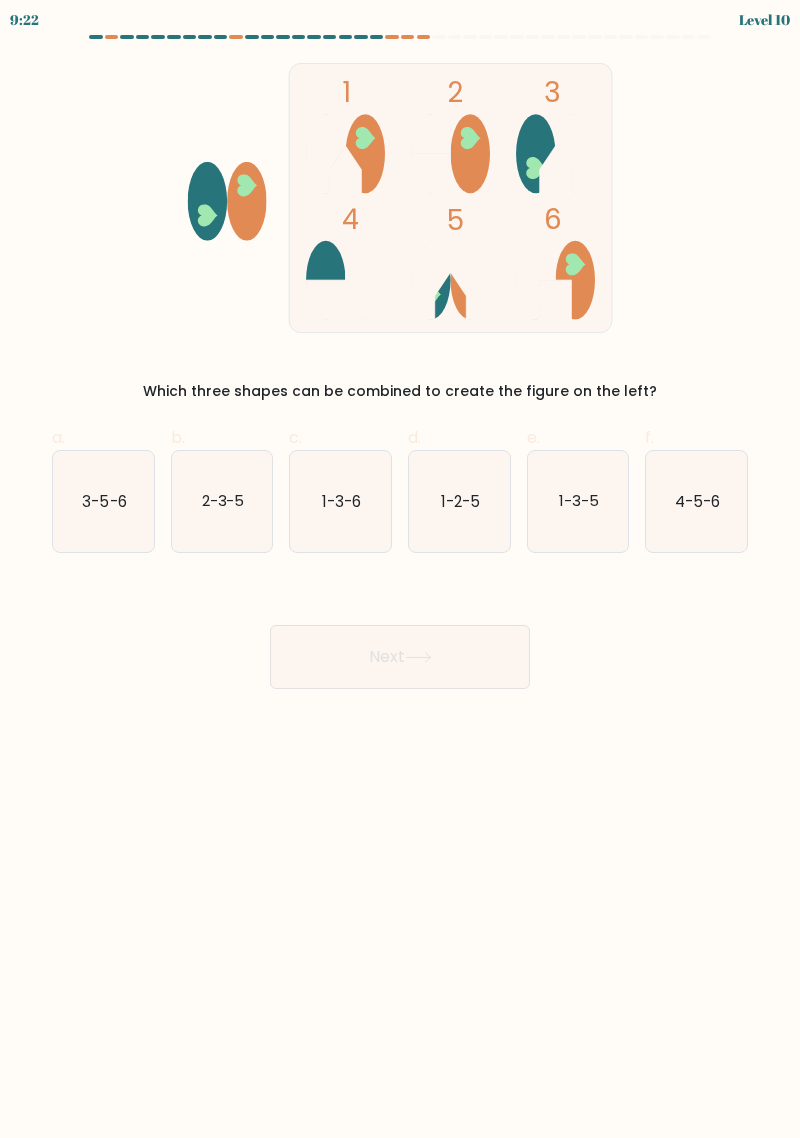 click 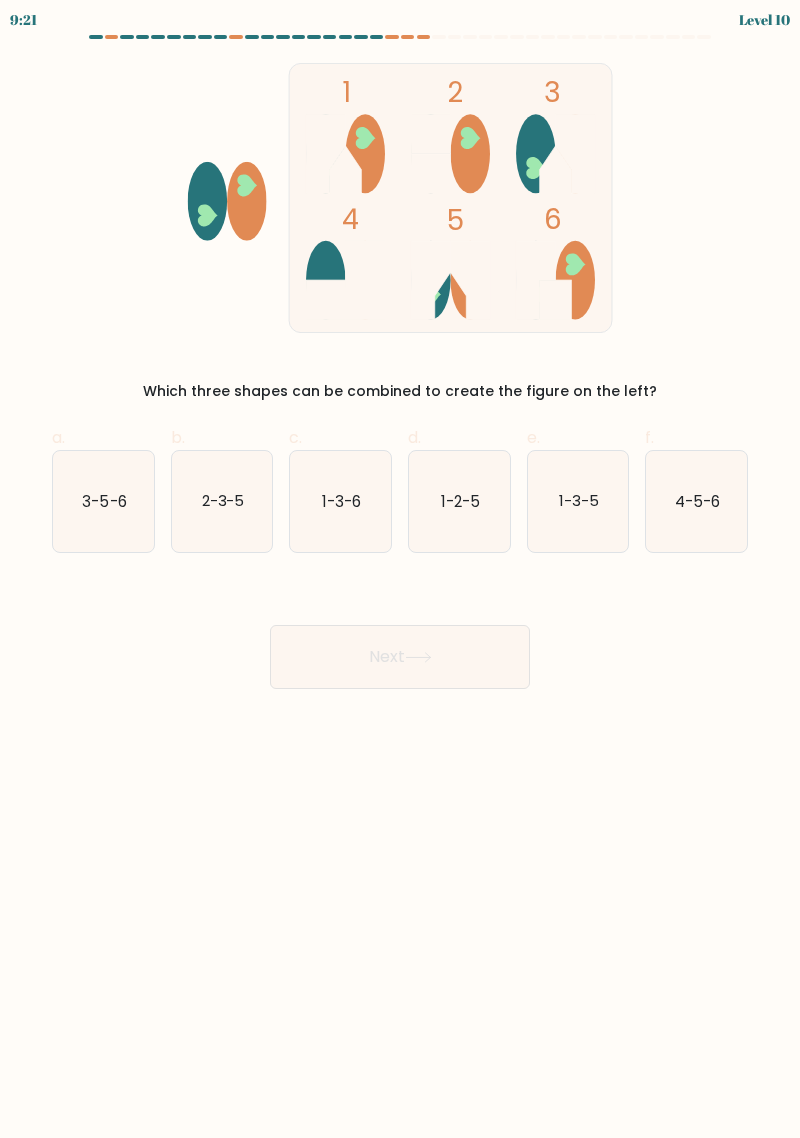 click on "2-3-5" 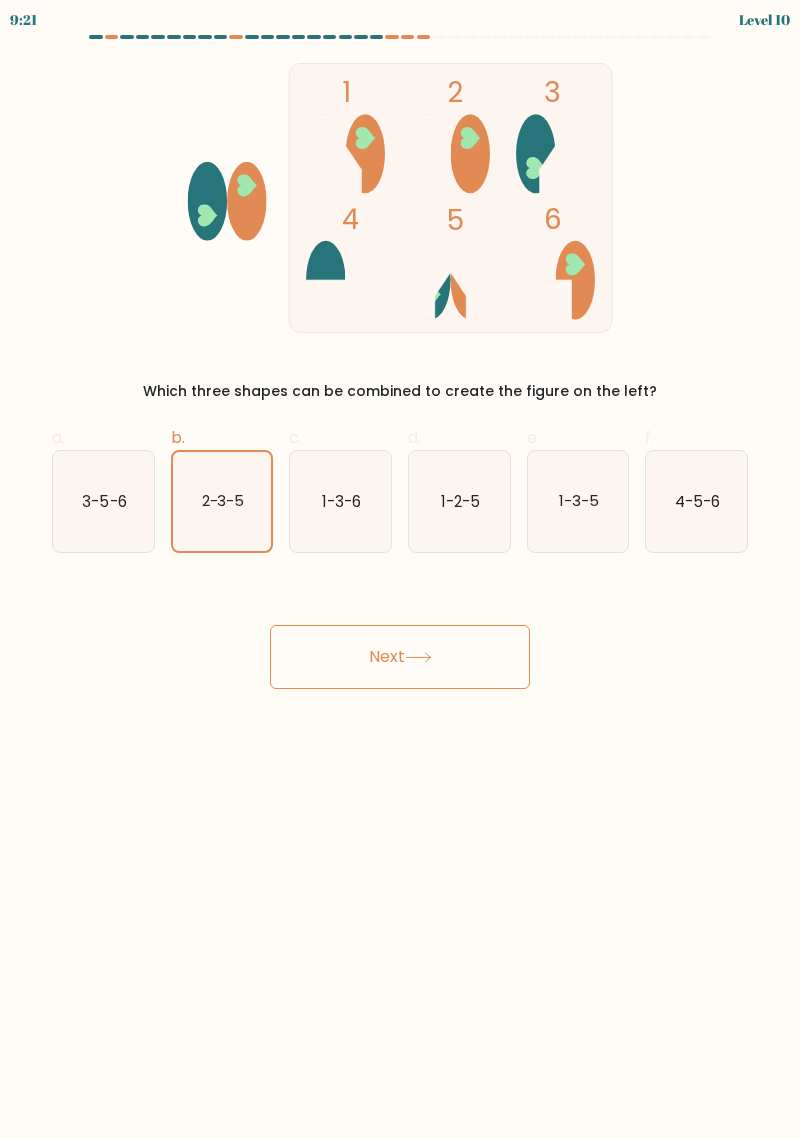 click on "Next" at bounding box center (400, 657) 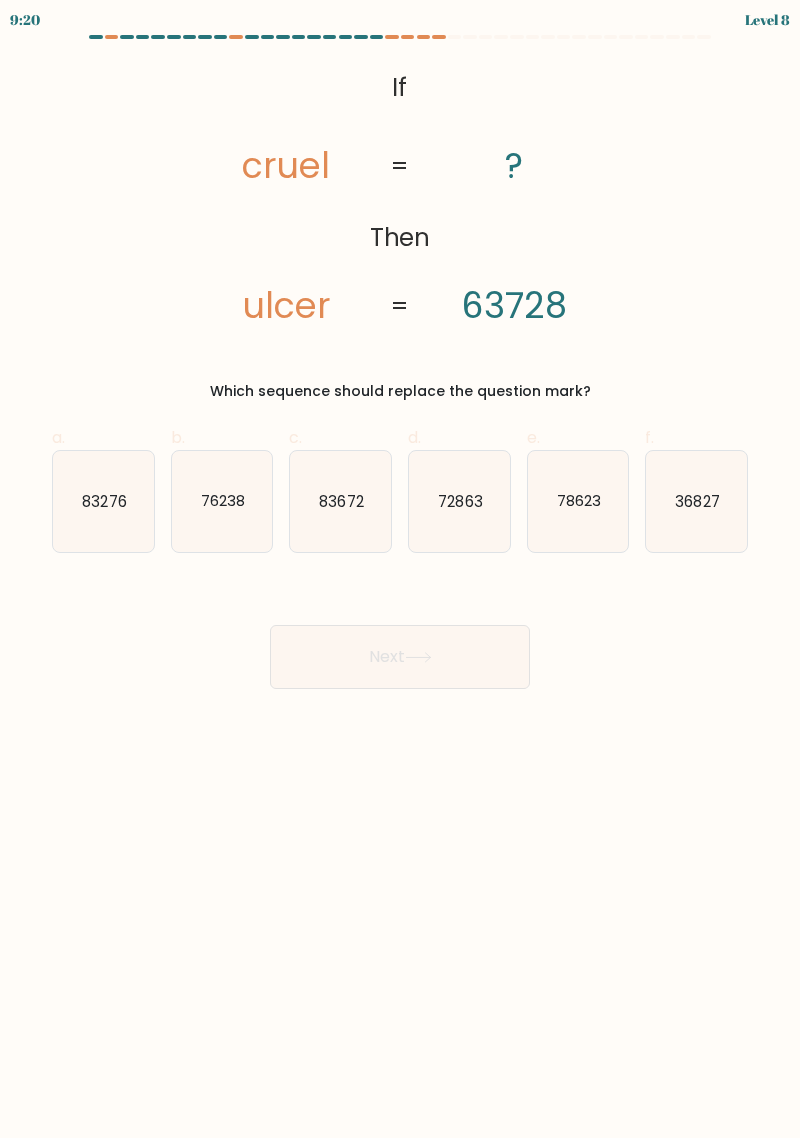 click on "83672" 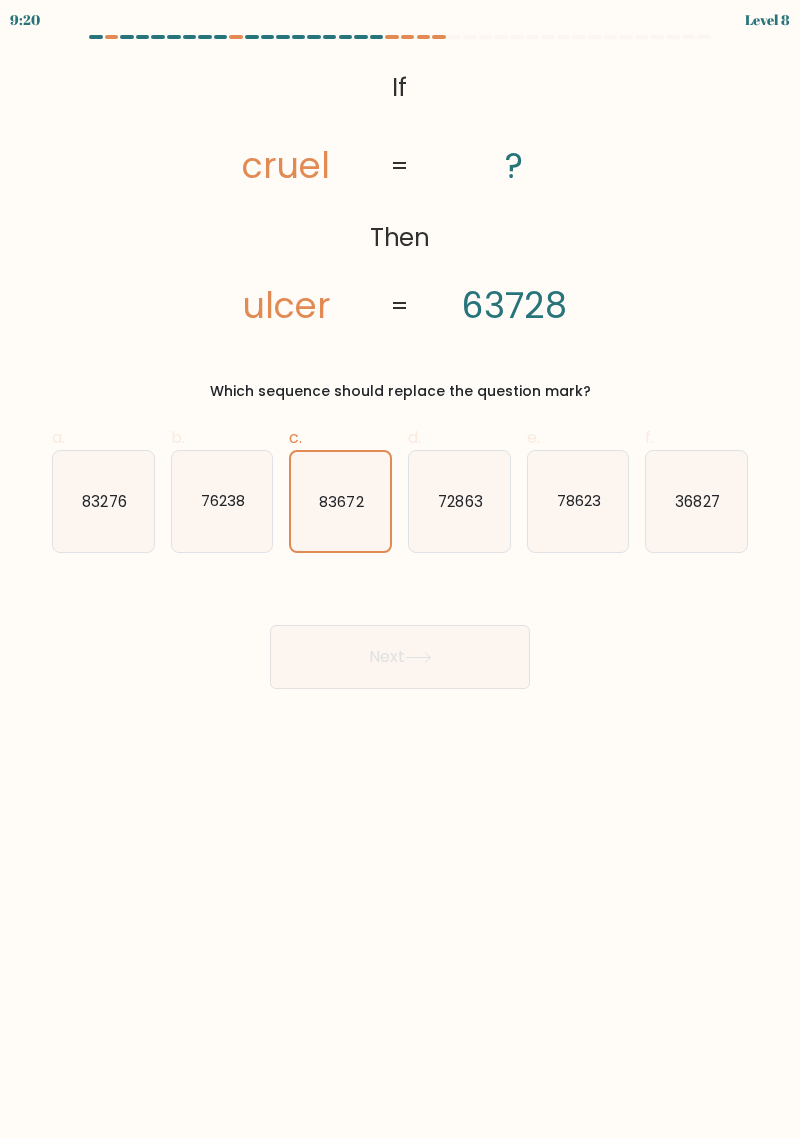click on "Next" at bounding box center [400, 657] 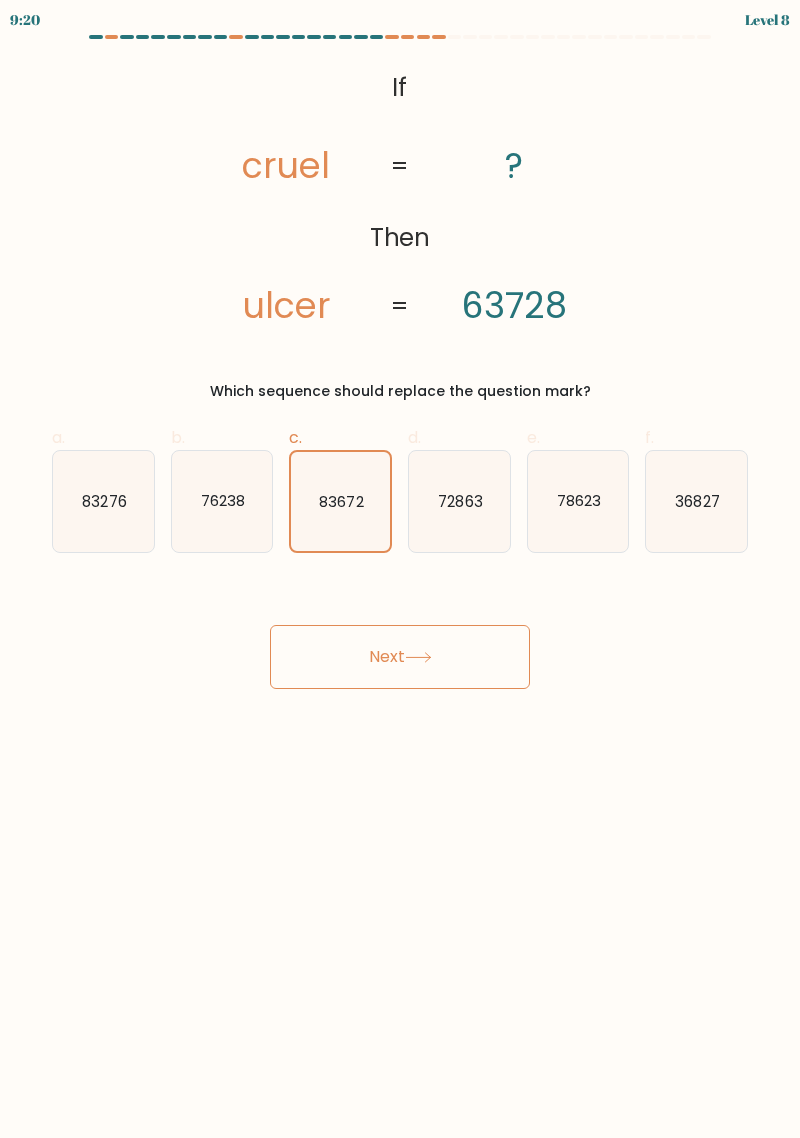 click on "Next" at bounding box center [400, 657] 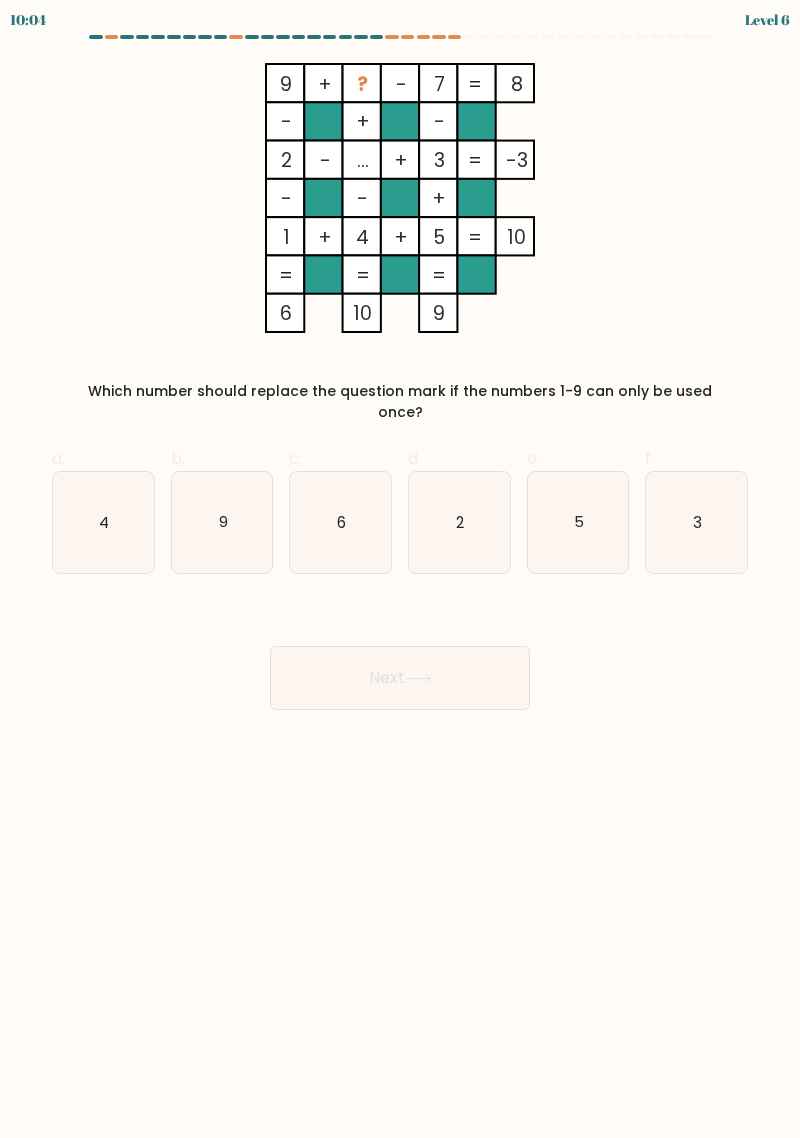 click on "9" 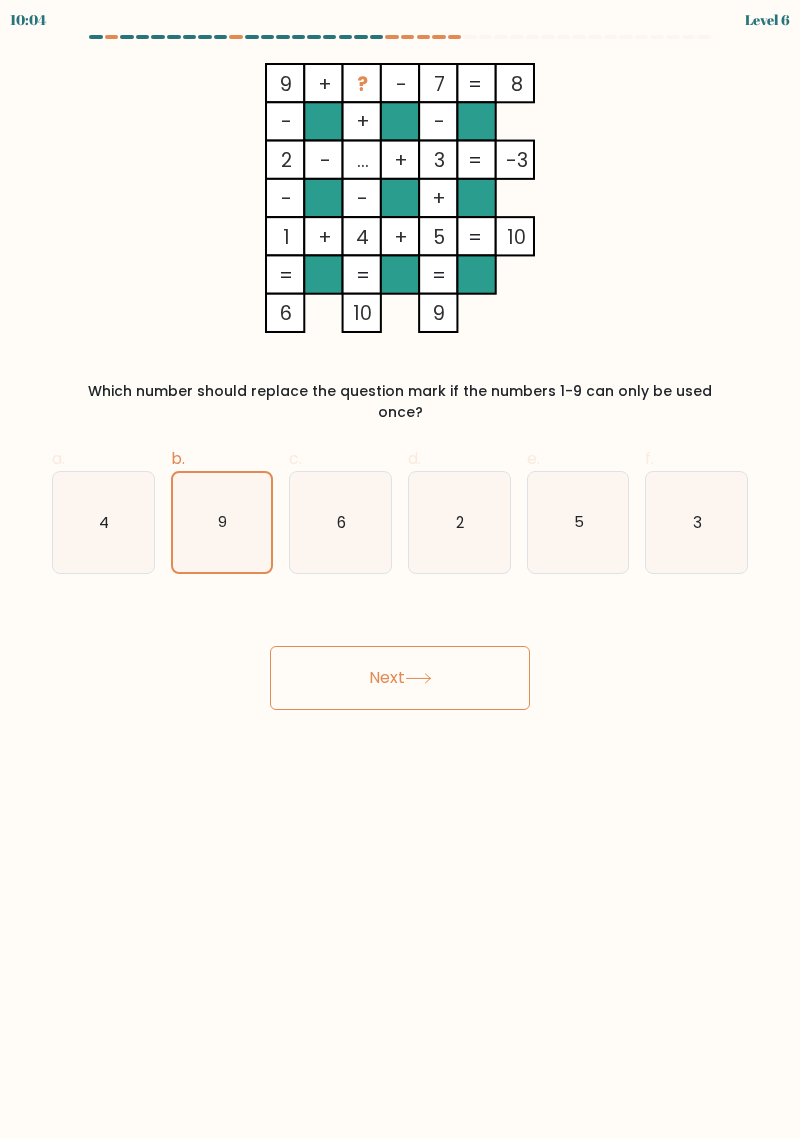 click on "Next" at bounding box center [400, 678] 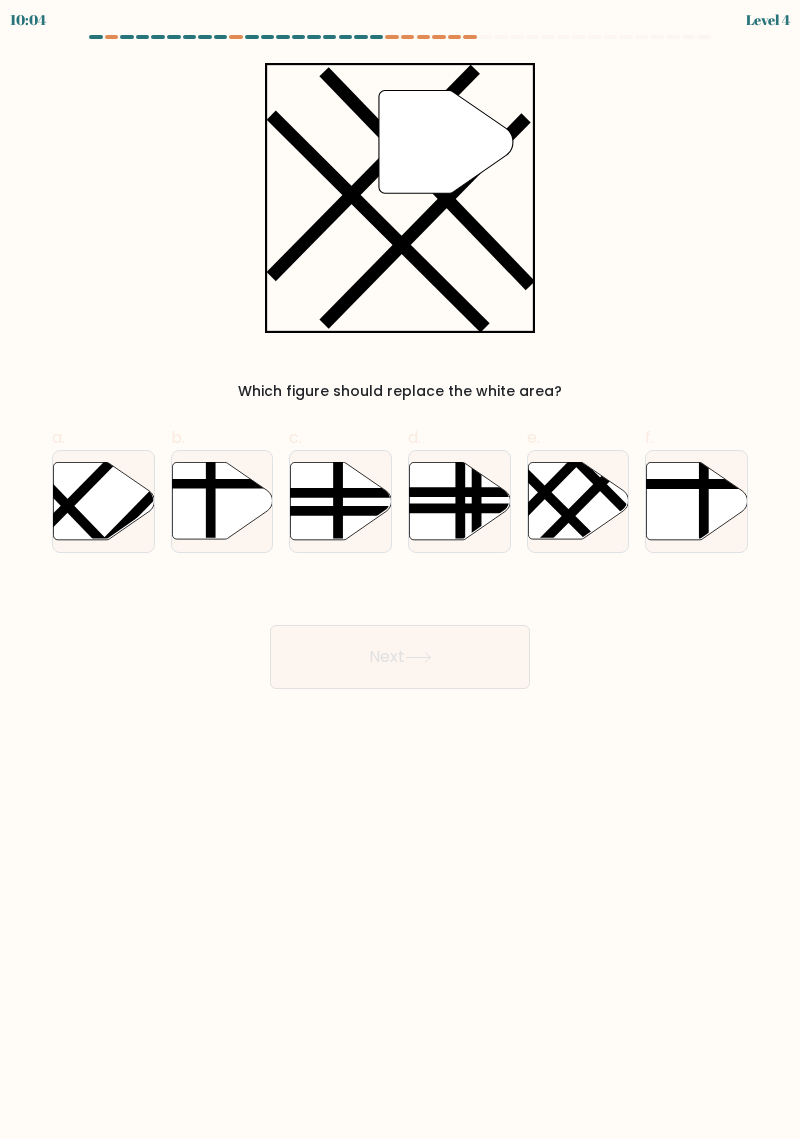 click on "Next" at bounding box center [400, 657] 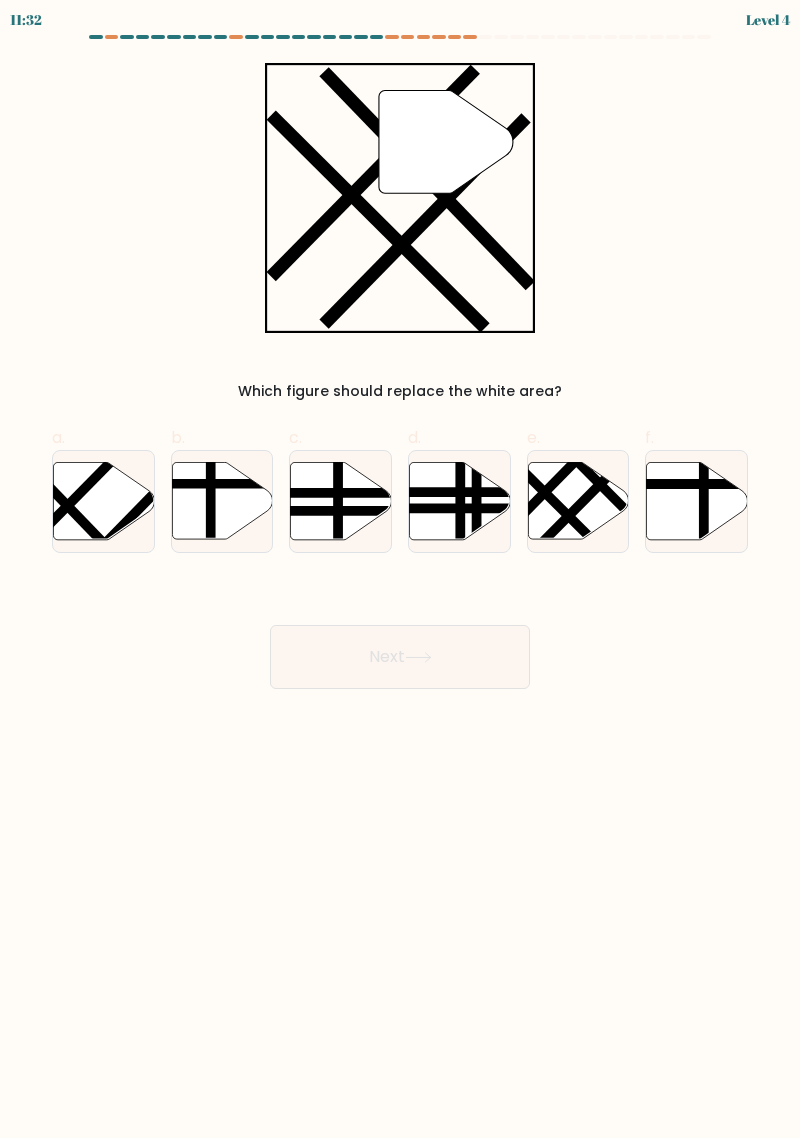 click 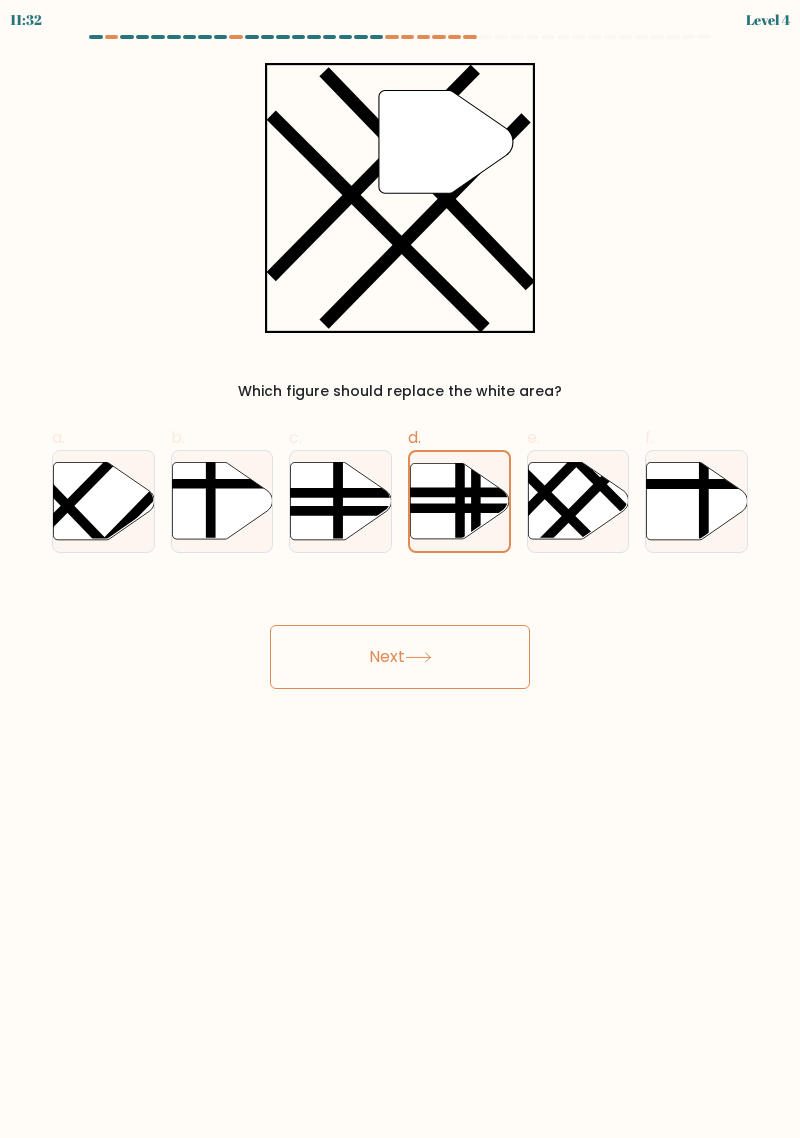 click on "Next" at bounding box center [400, 657] 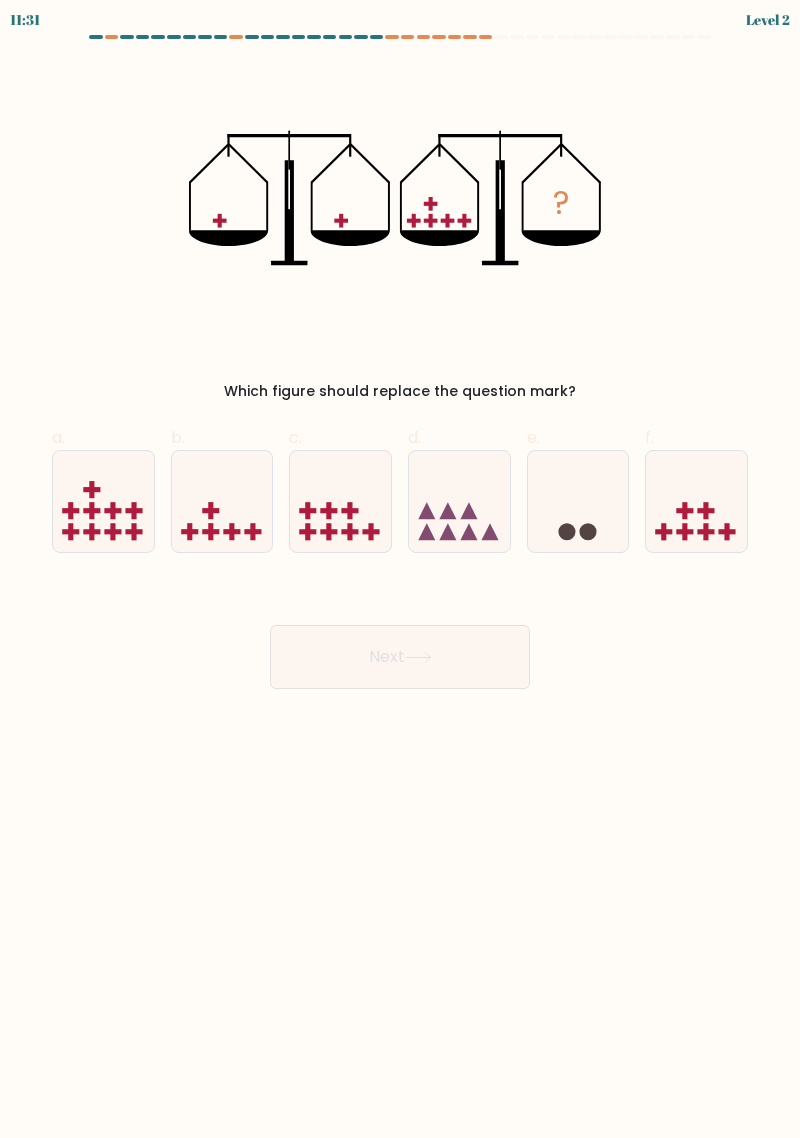 click 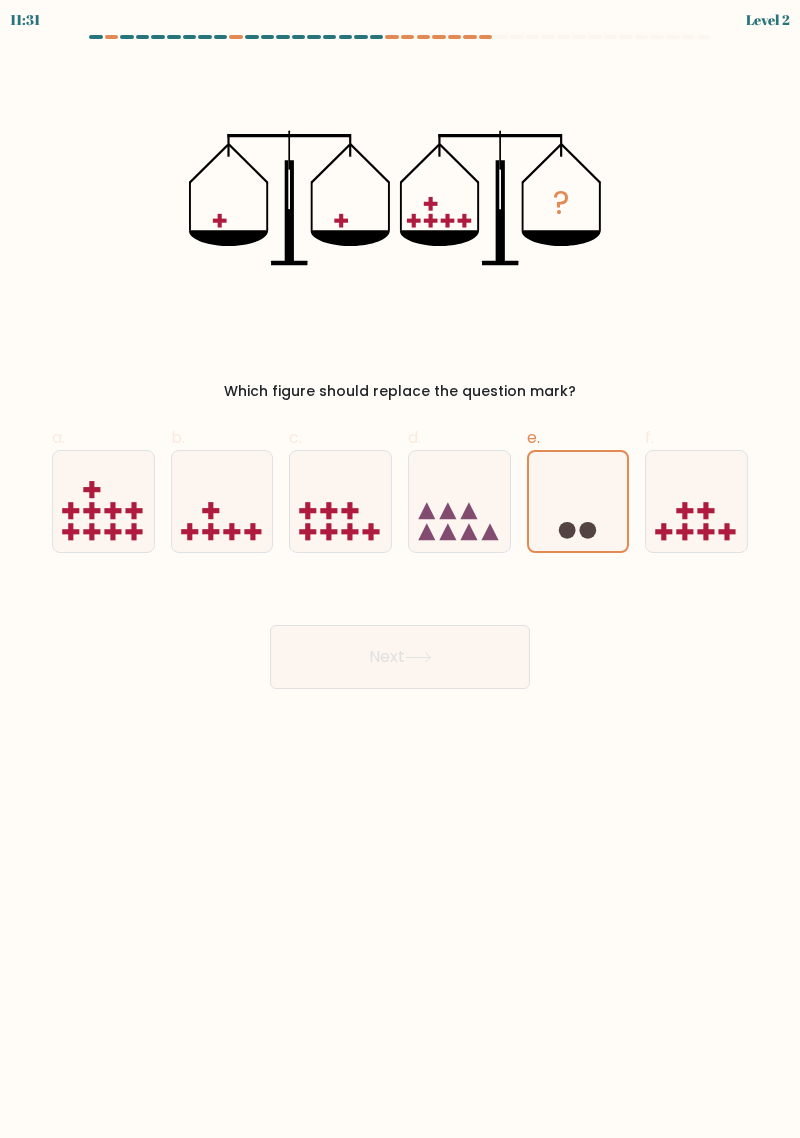 click on "Next" at bounding box center [400, 657] 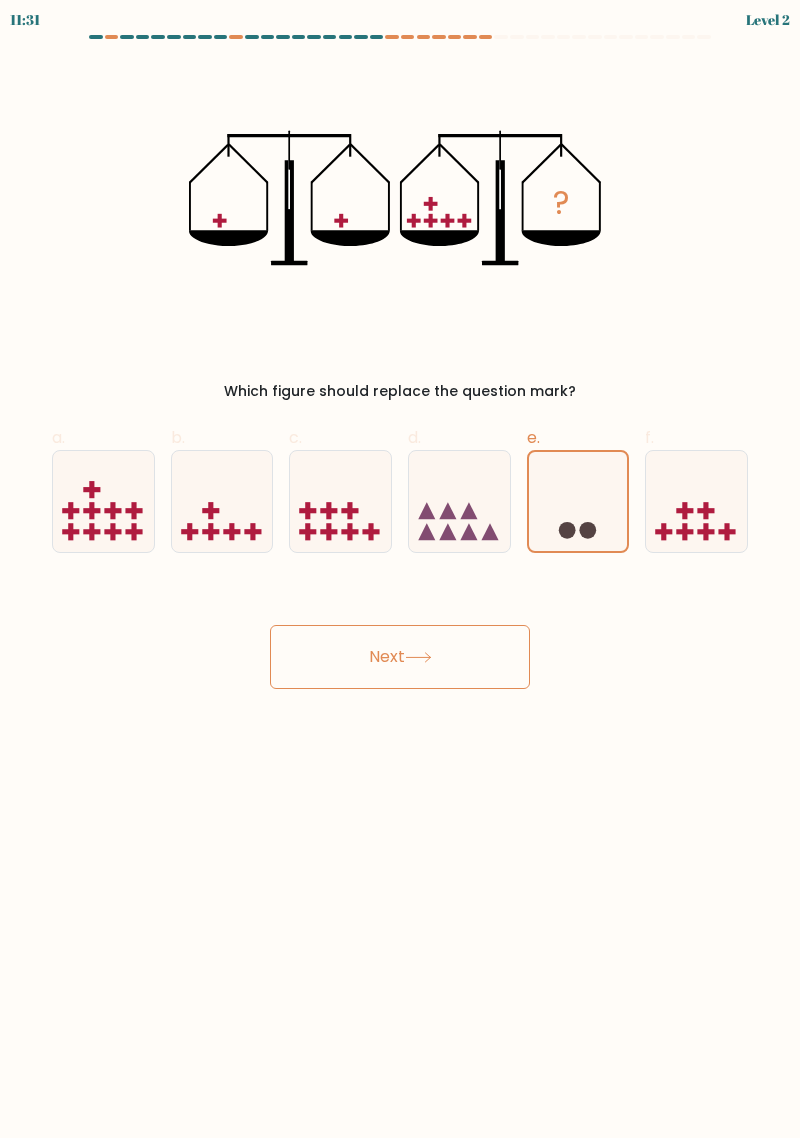 click on "Next" at bounding box center [400, 657] 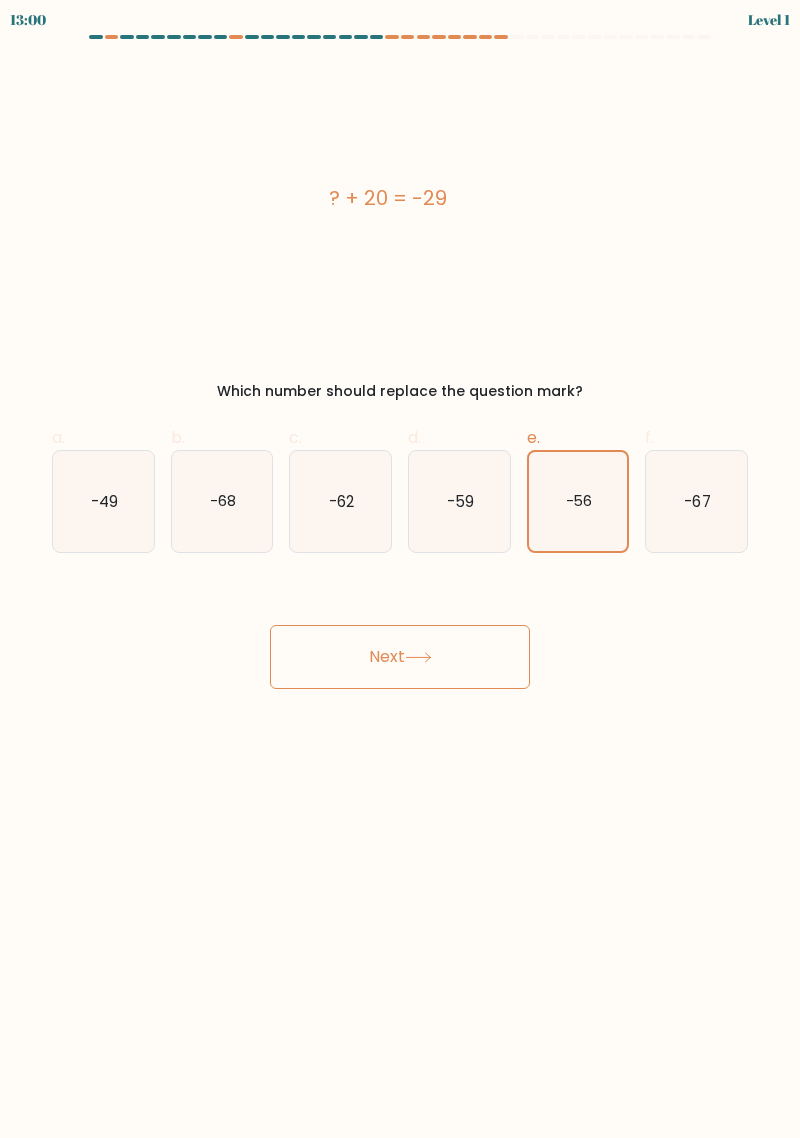 click on "Next" at bounding box center [400, 657] 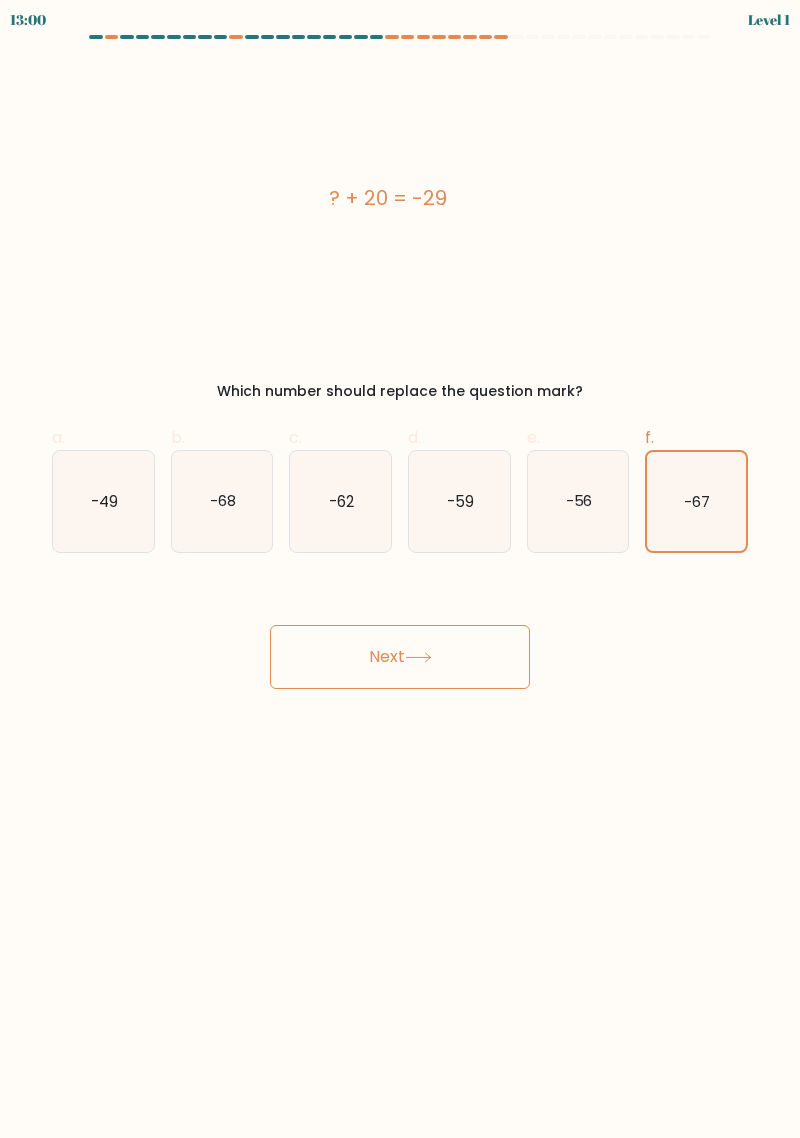 click on "Next" at bounding box center (400, 657) 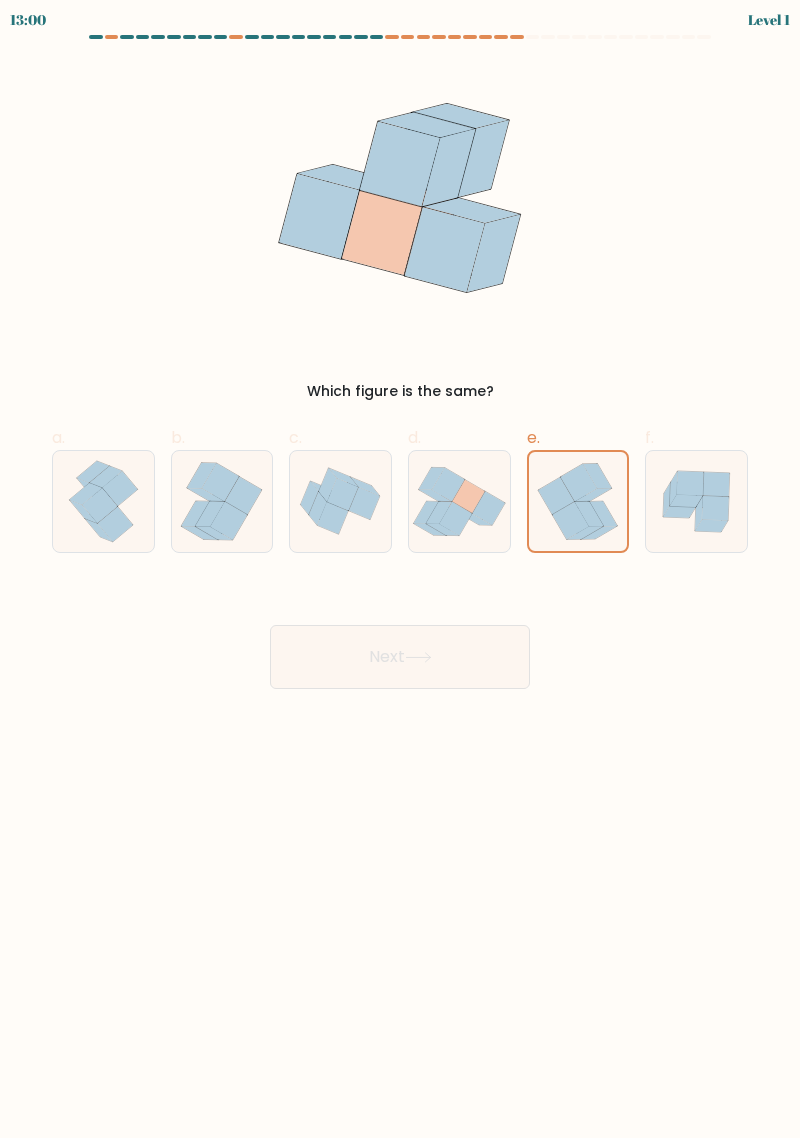 click on "Next" at bounding box center [400, 657] 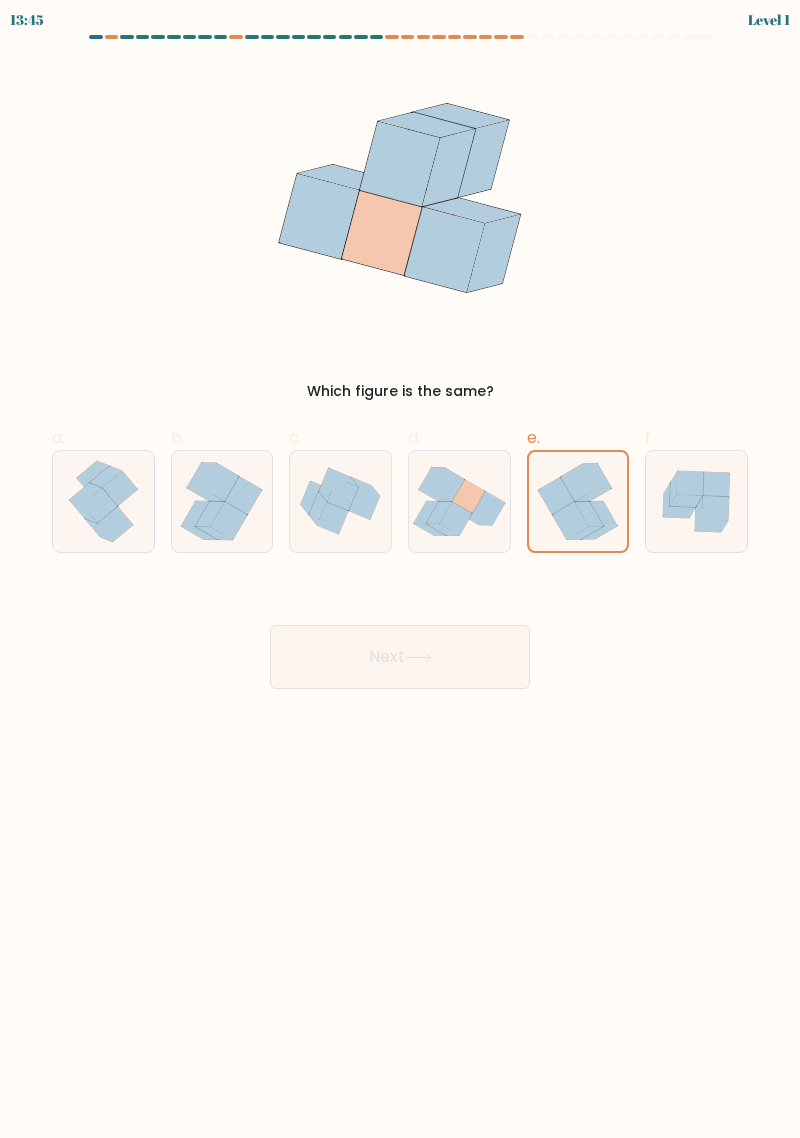 click 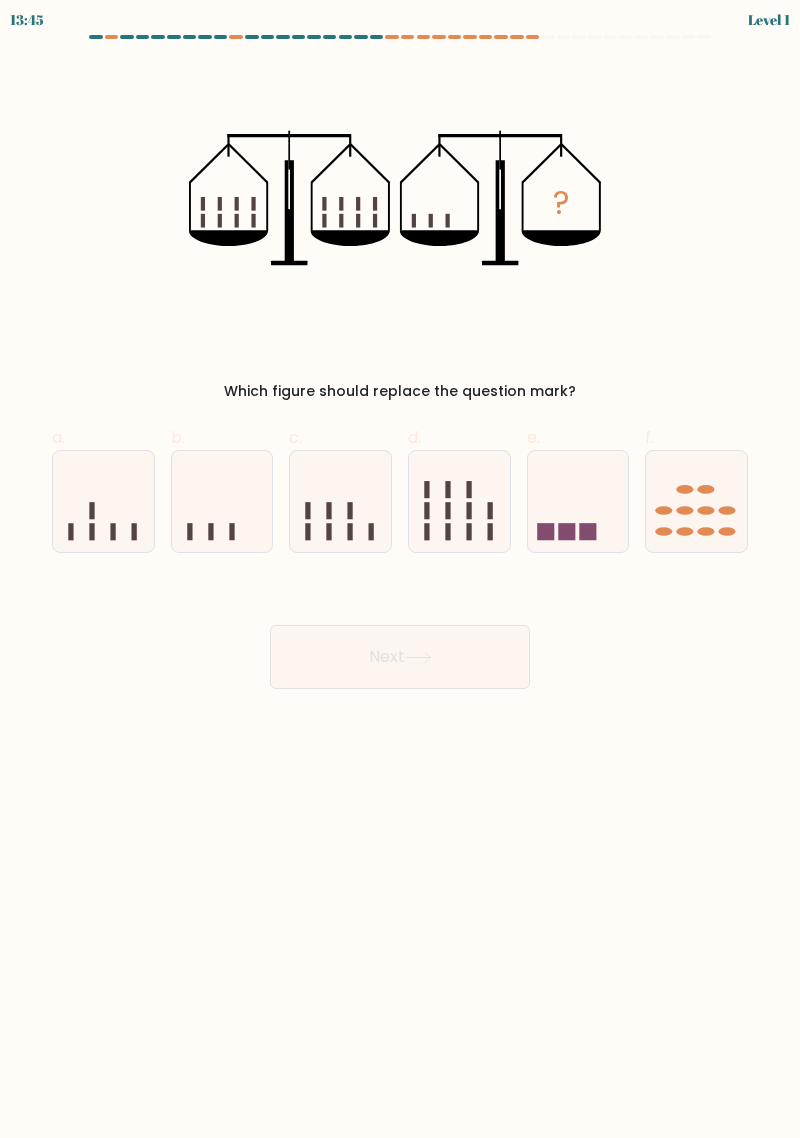 click on "Next" at bounding box center (400, 657) 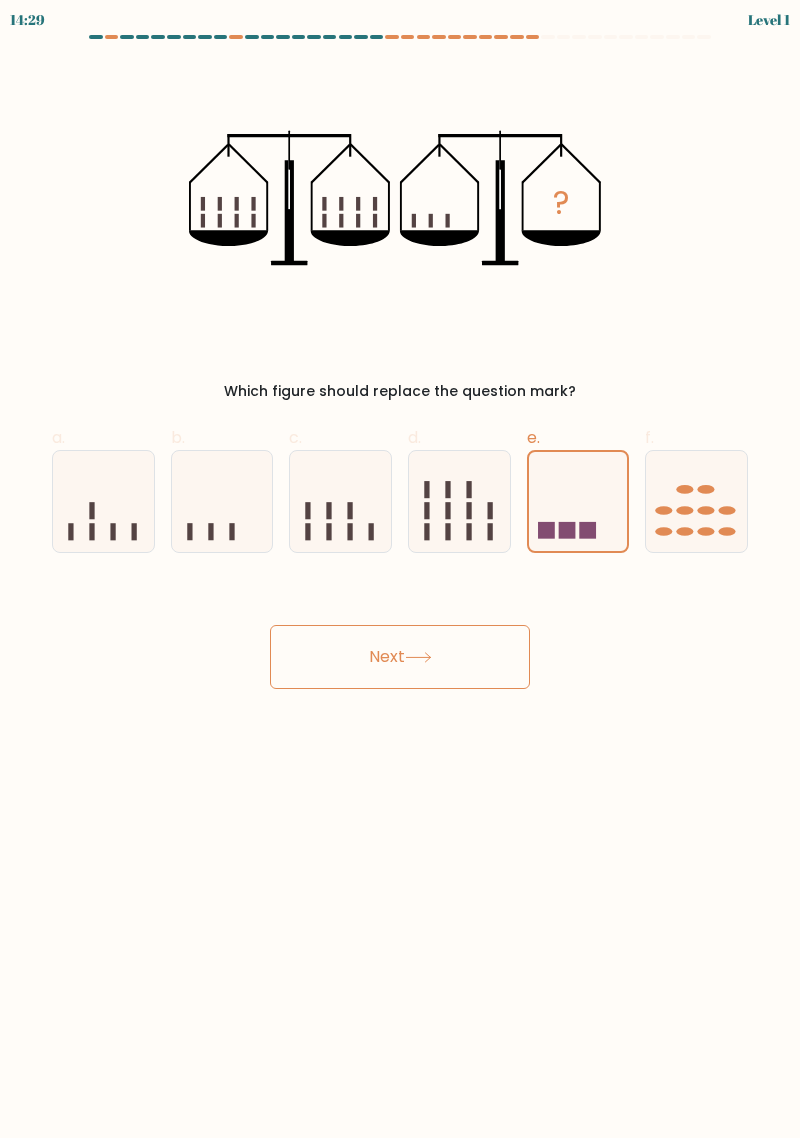 click on "Next" at bounding box center [400, 657] 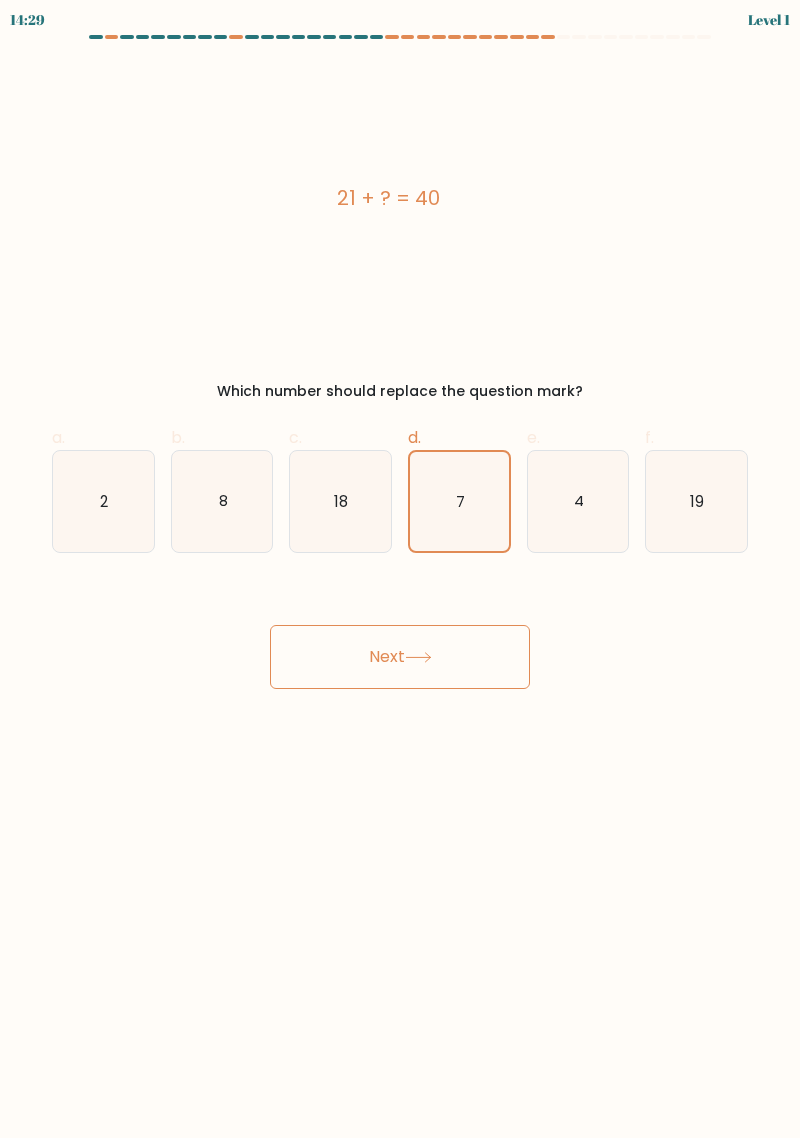 click on "Next" at bounding box center (400, 657) 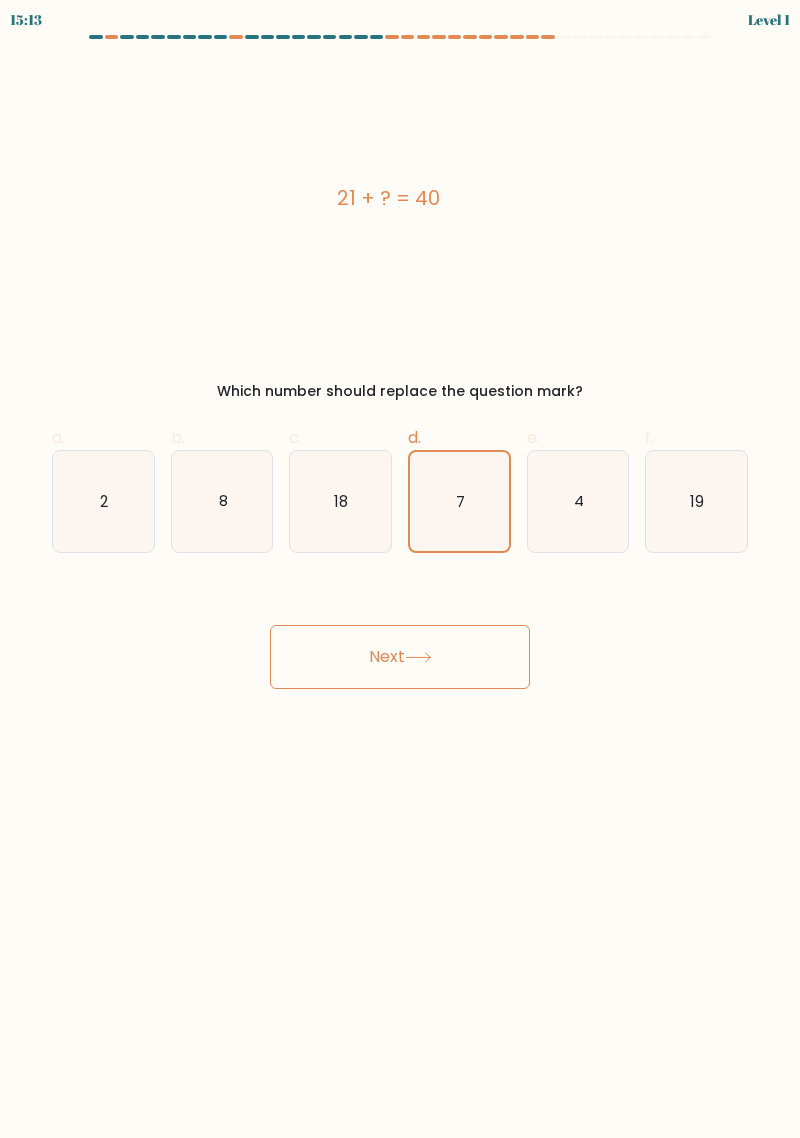 click on "7" 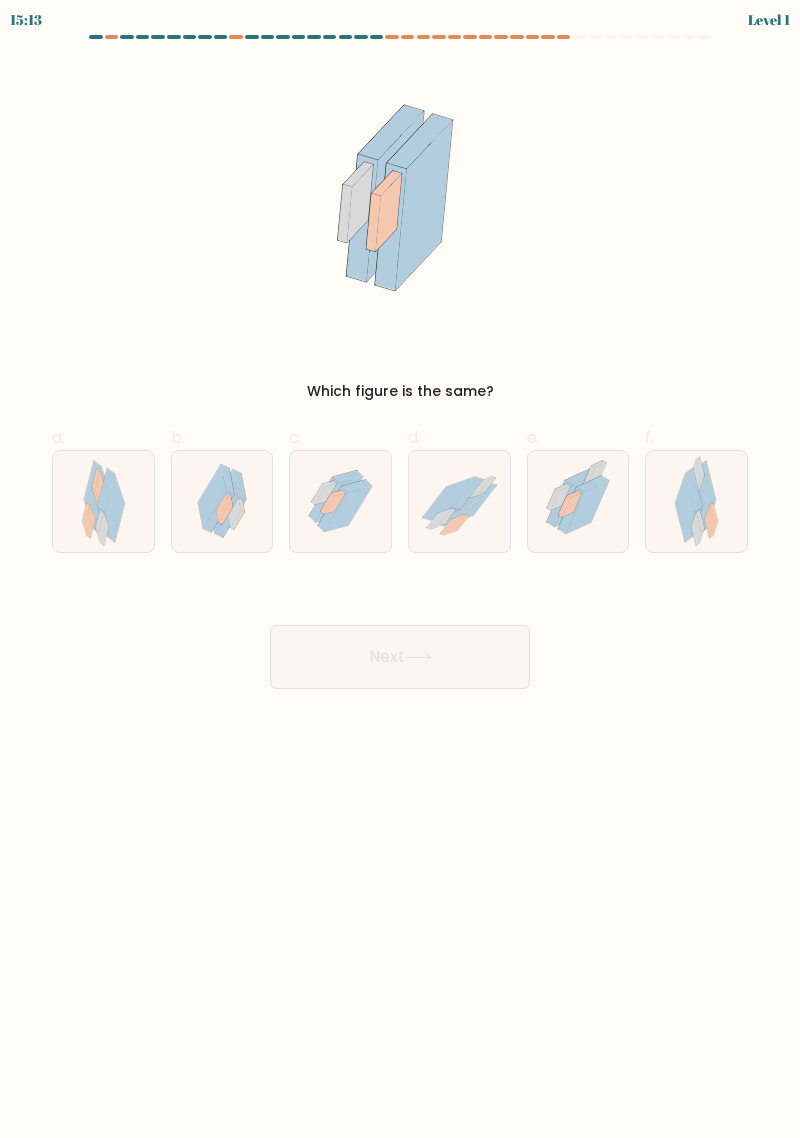 click on "Next" at bounding box center [400, 657] 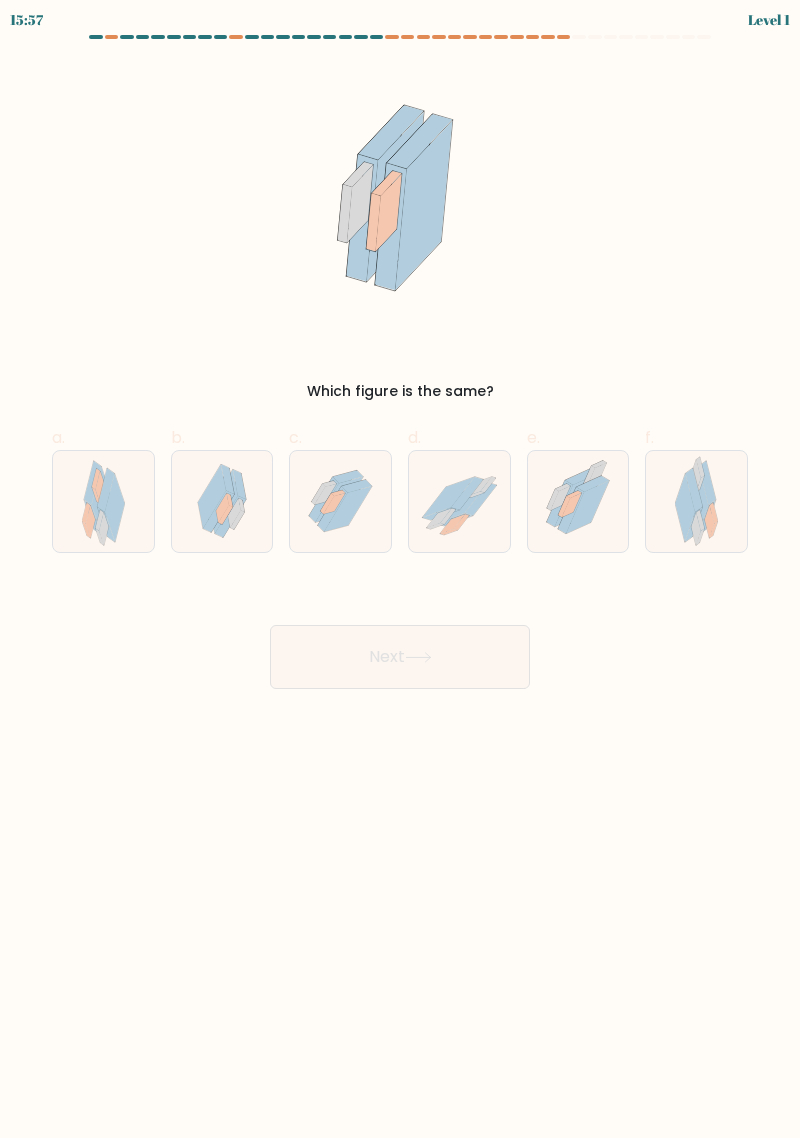 click at bounding box center [340, 501] 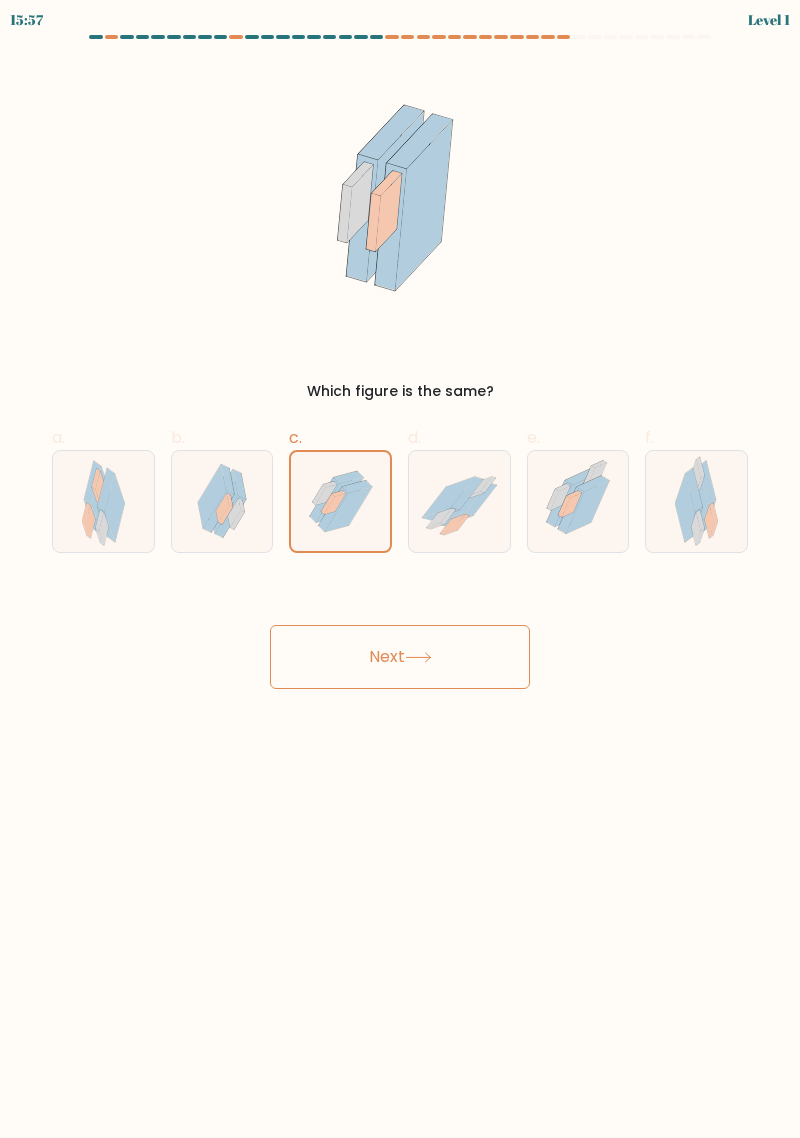 click on "Next" at bounding box center [400, 657] 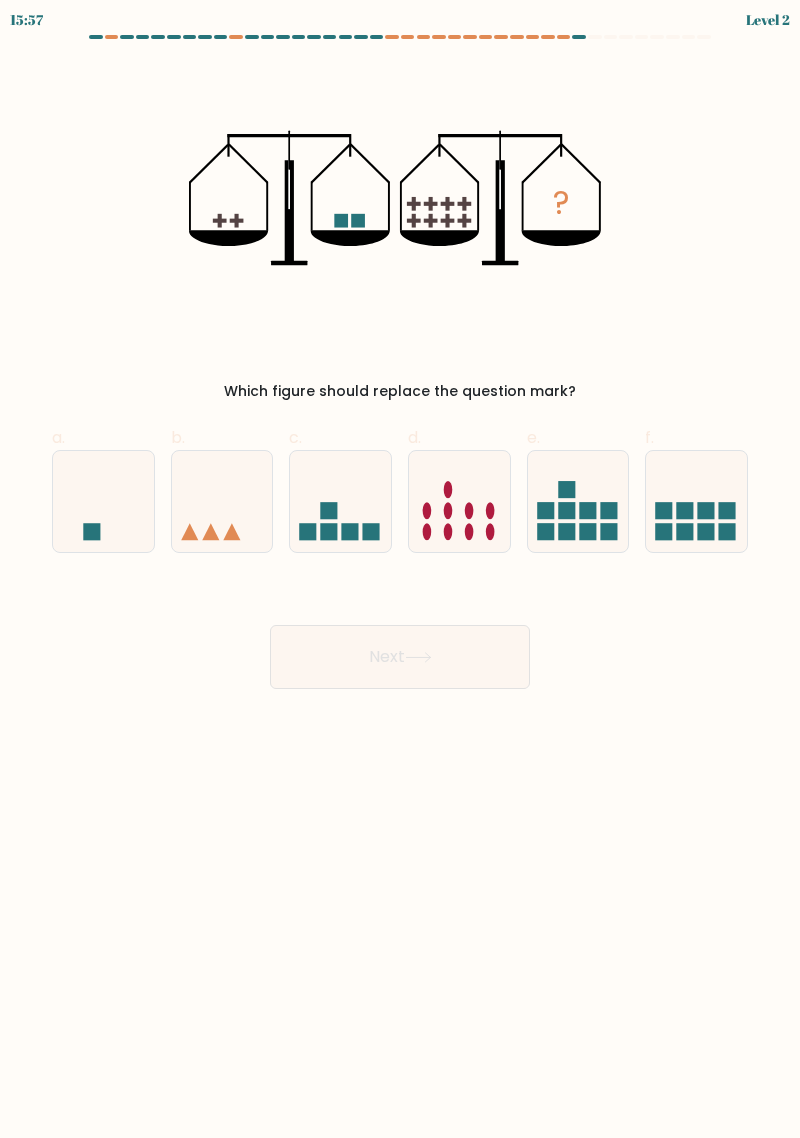 click 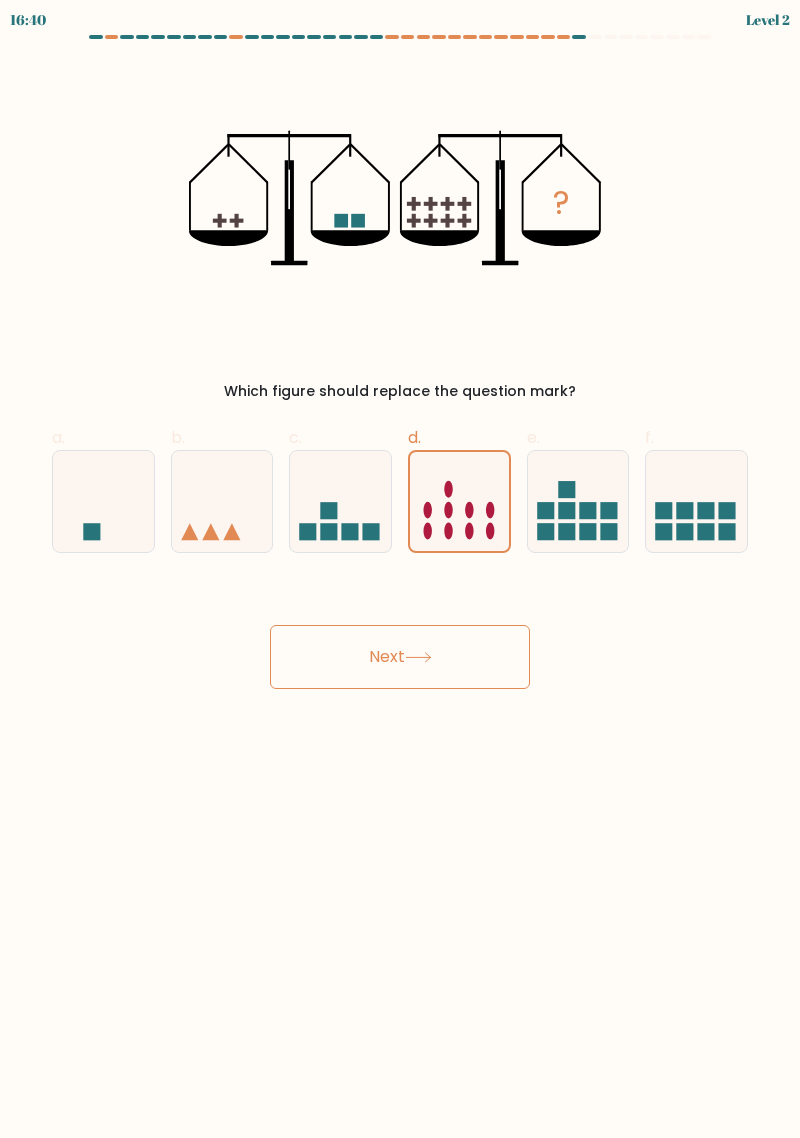 click on "Next" at bounding box center (400, 657) 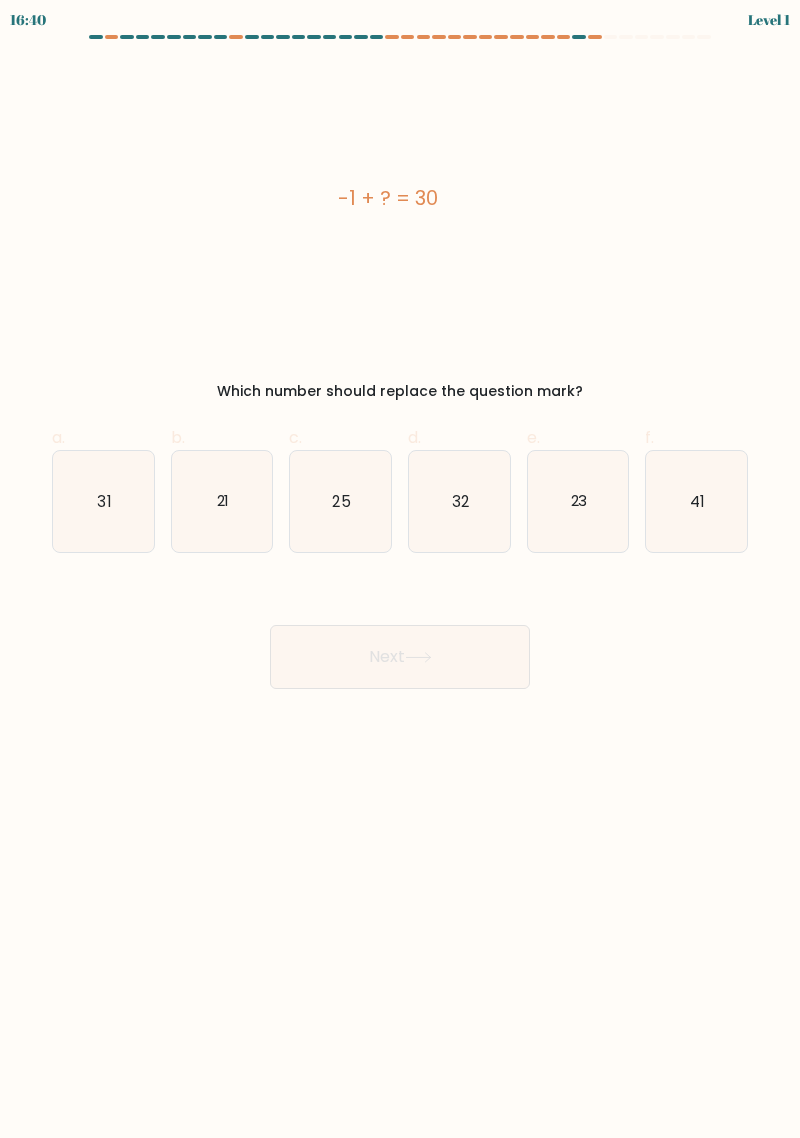 click on "Next" at bounding box center (400, 657) 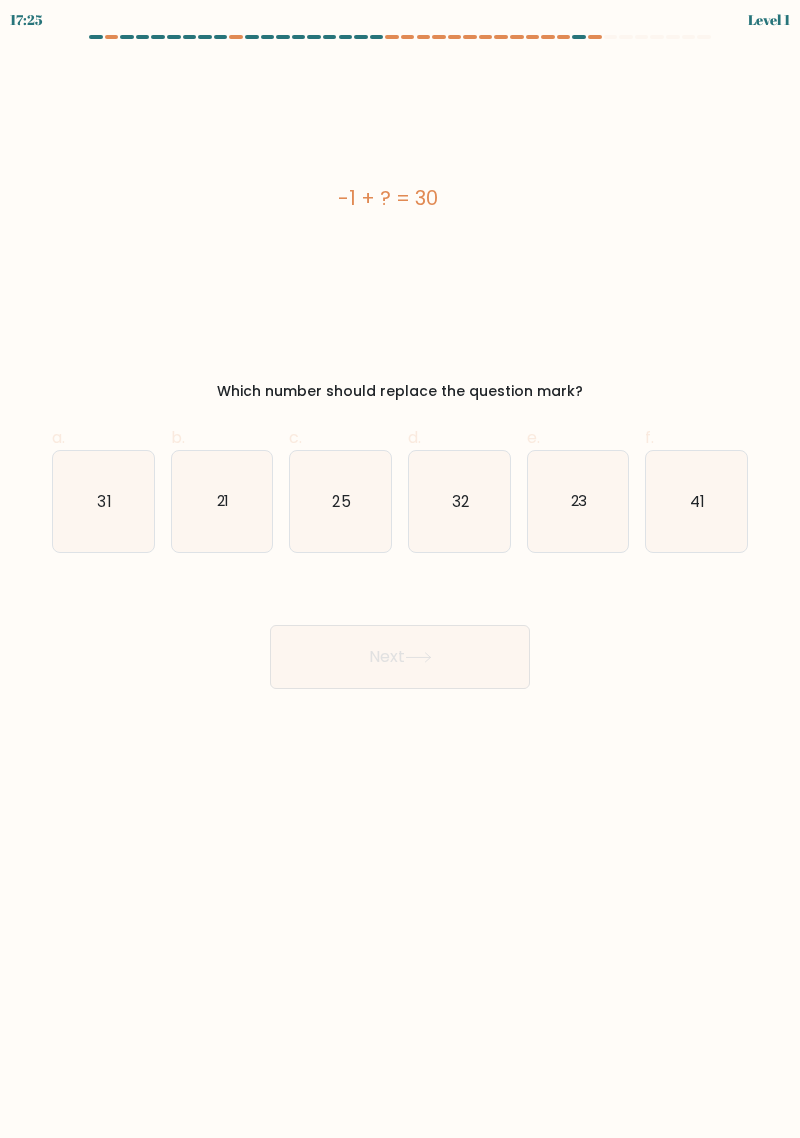 click on "23" 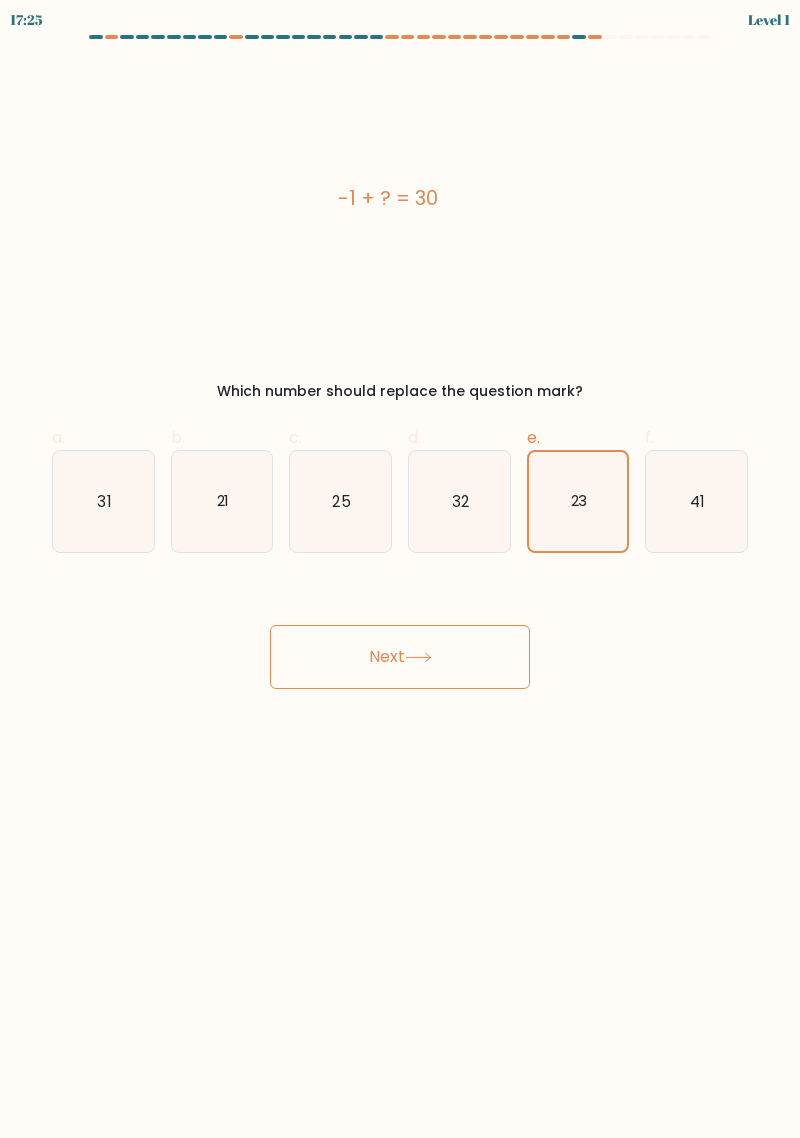 click on "Next" at bounding box center [400, 657] 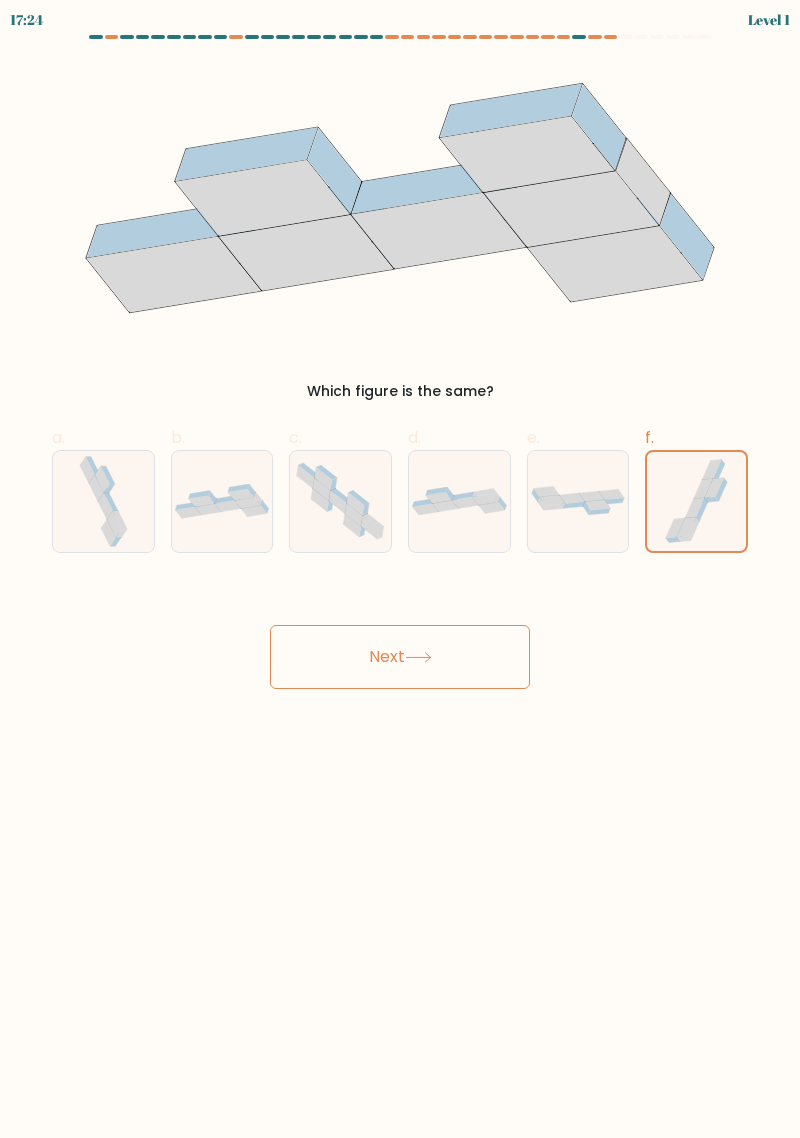 click on "Next" at bounding box center [400, 657] 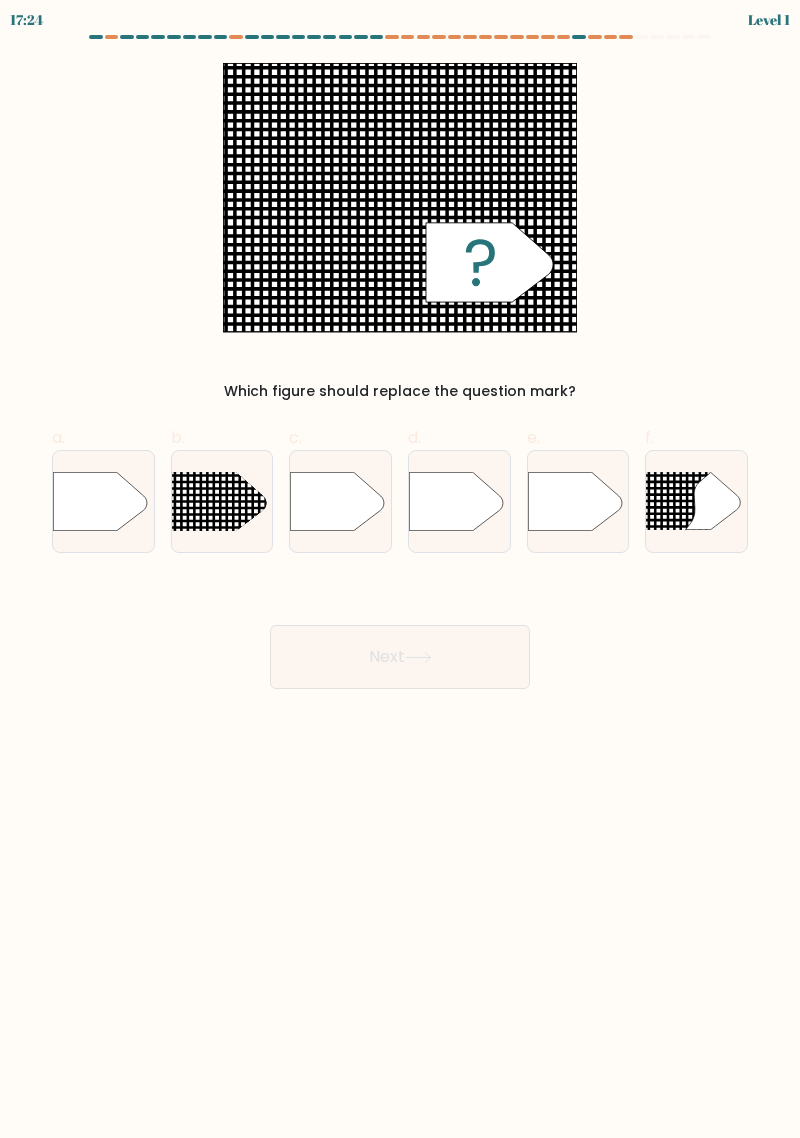 click 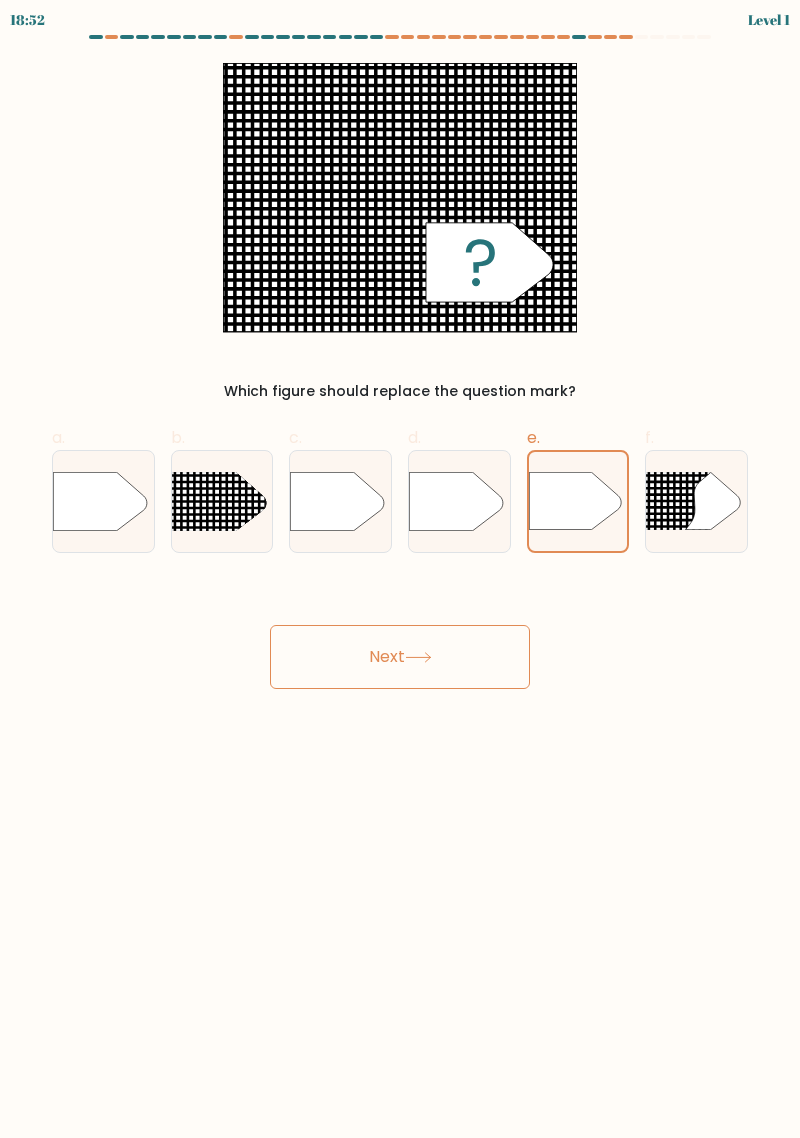 click on "Next" at bounding box center (400, 657) 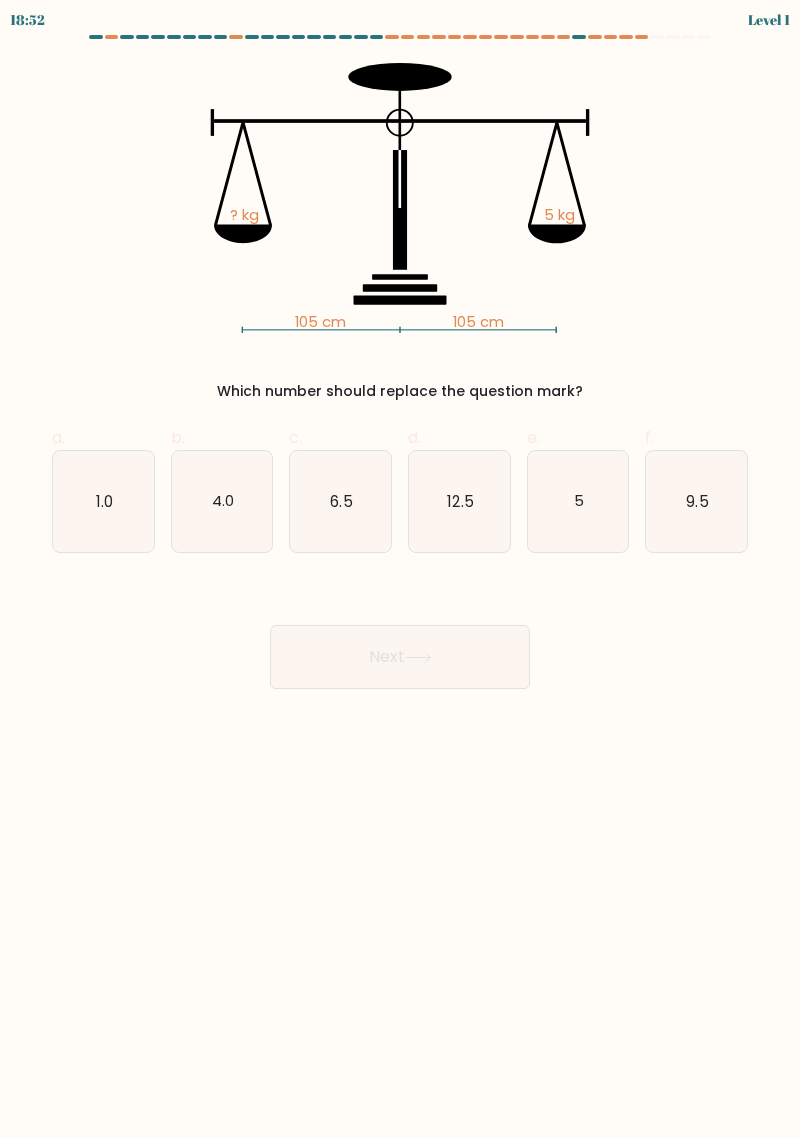 click on "12.5" 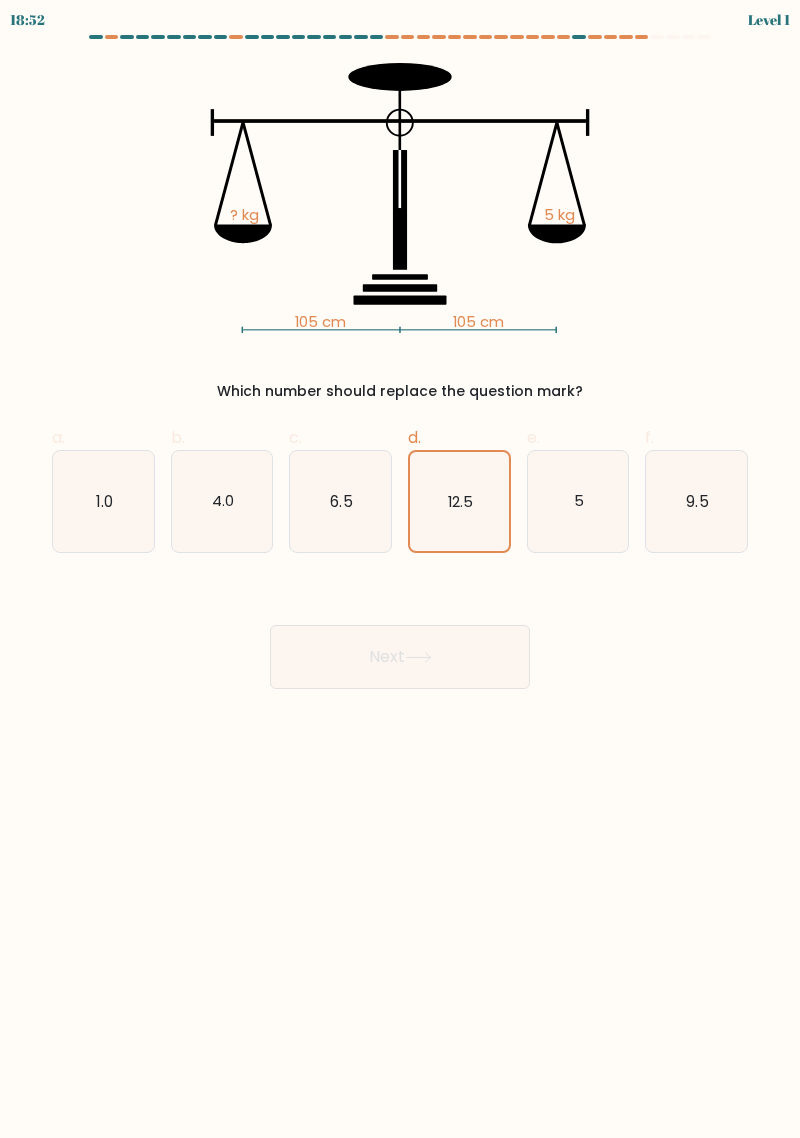 click on "Next" at bounding box center (400, 657) 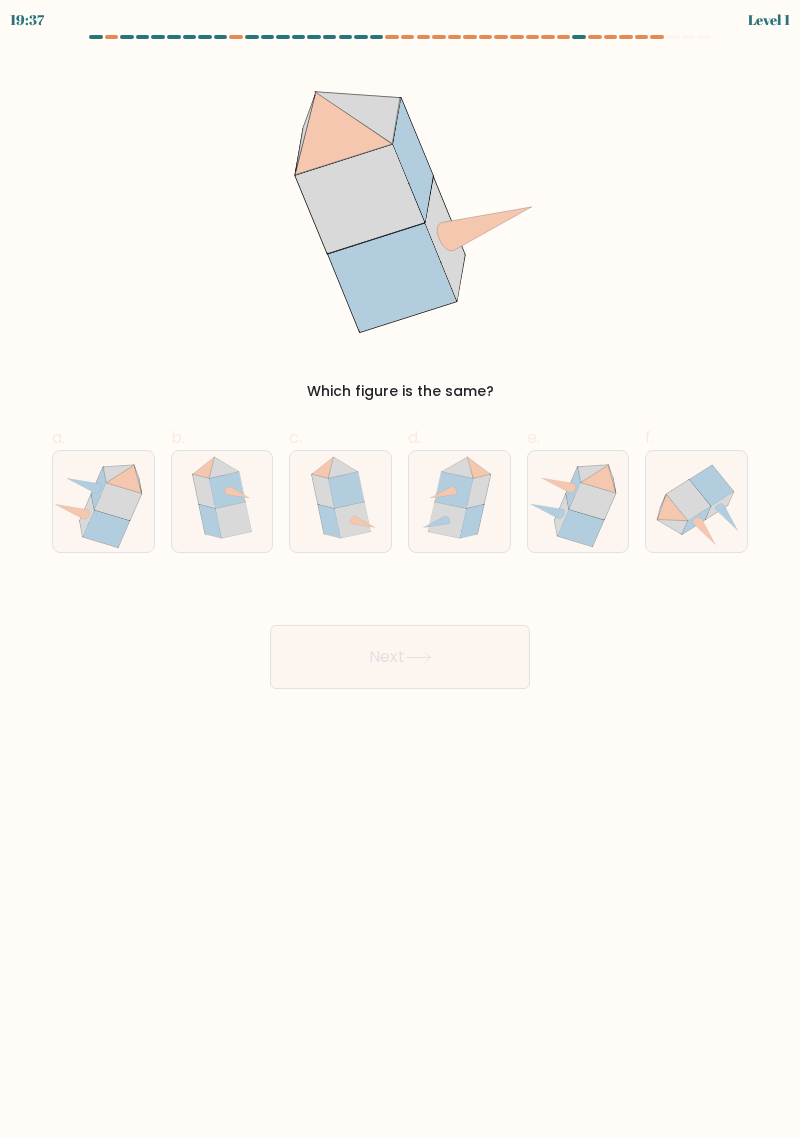 click 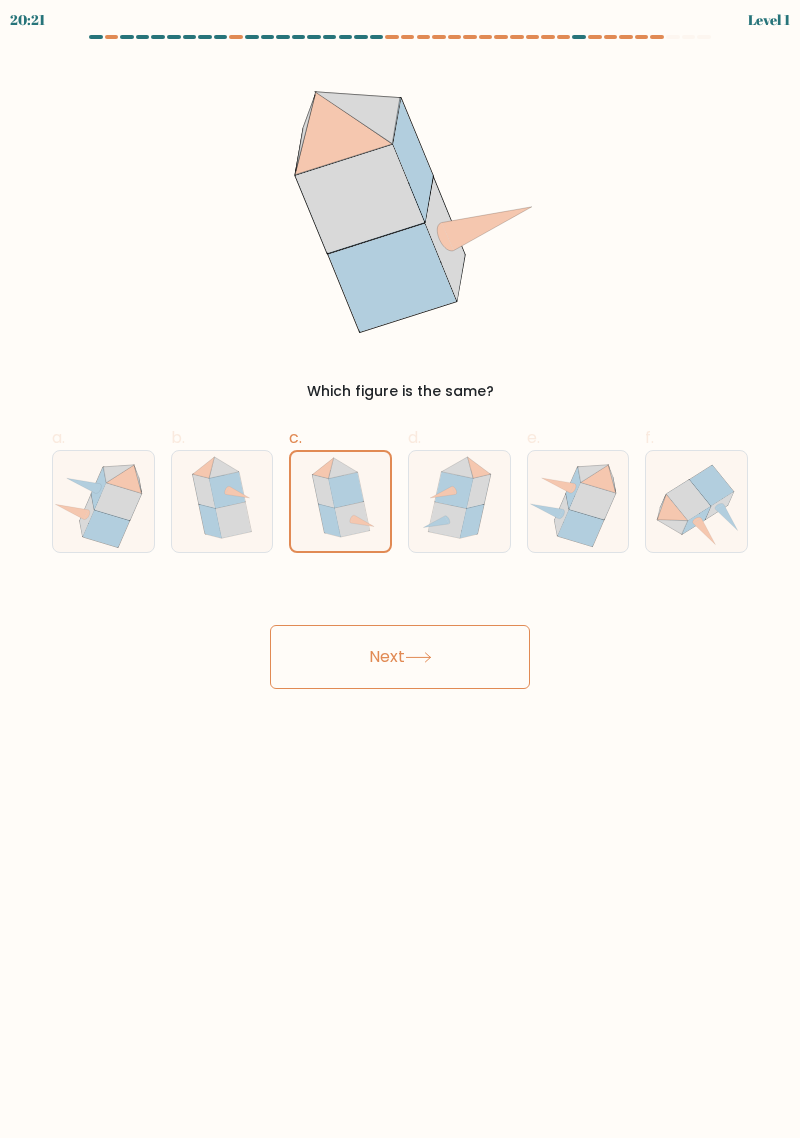 click on "Next" at bounding box center [400, 657] 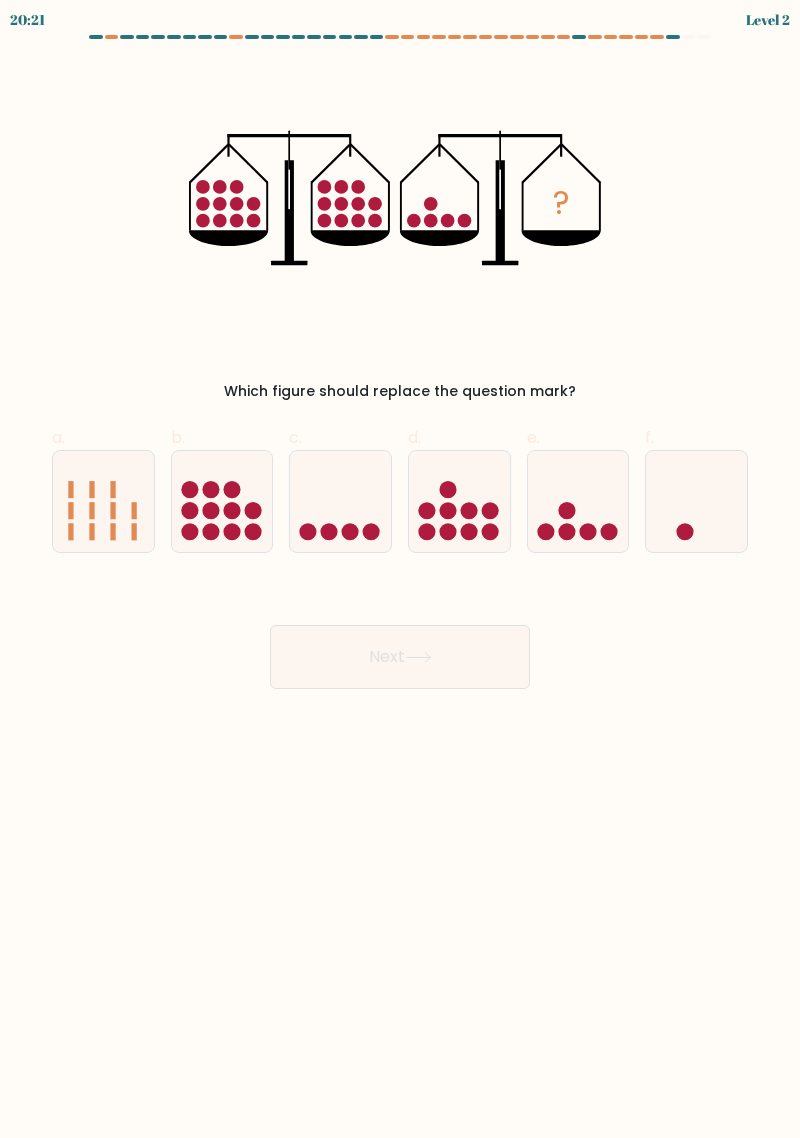 click 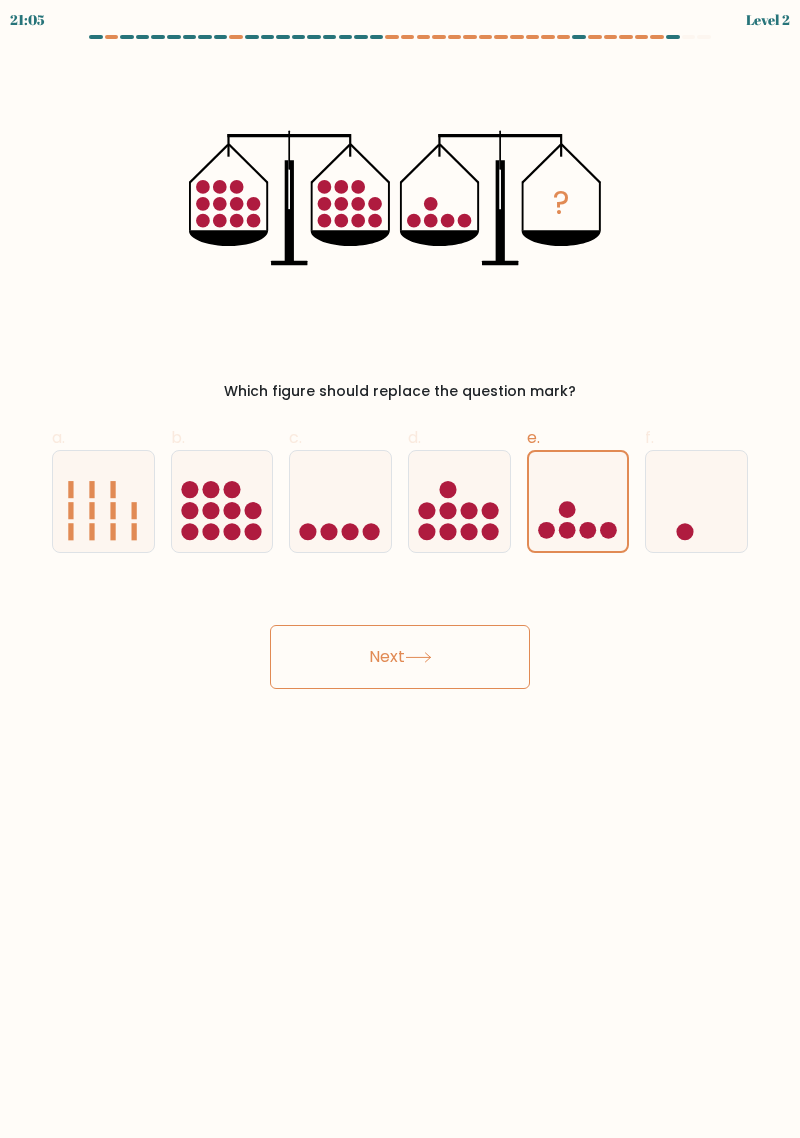 click on "Next" at bounding box center (400, 657) 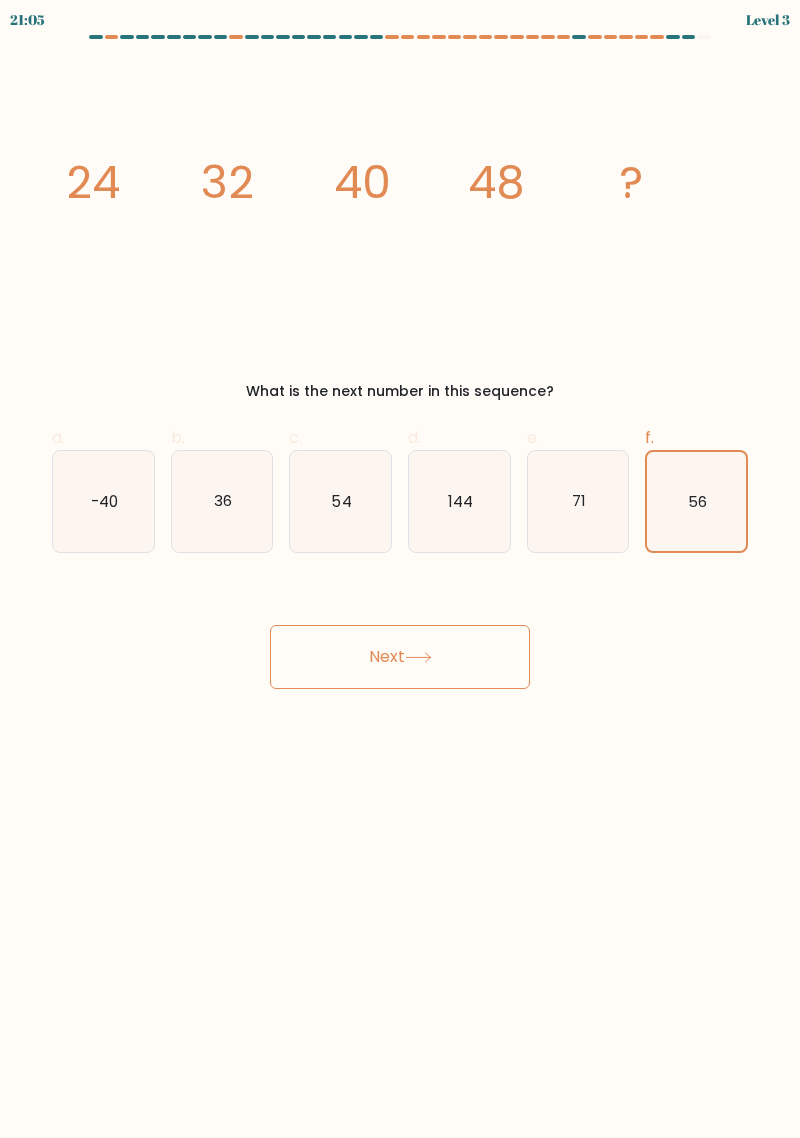 click on "Next" at bounding box center (400, 657) 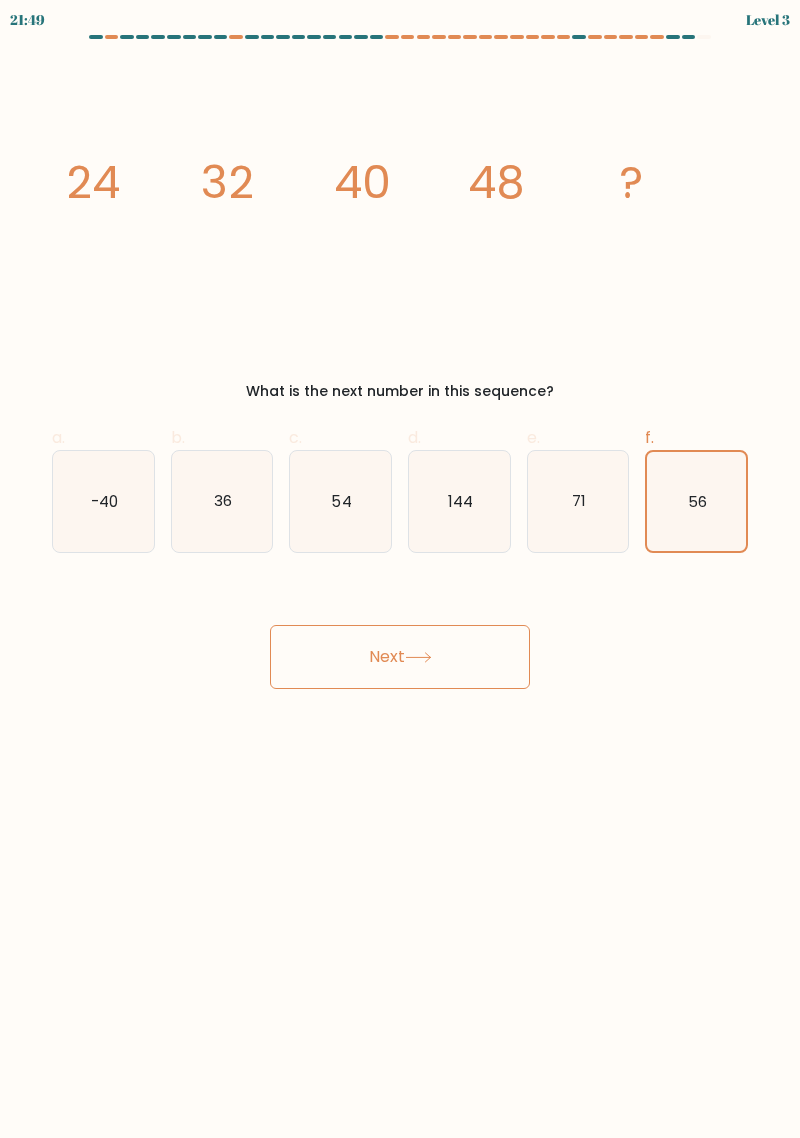 click on "71" 